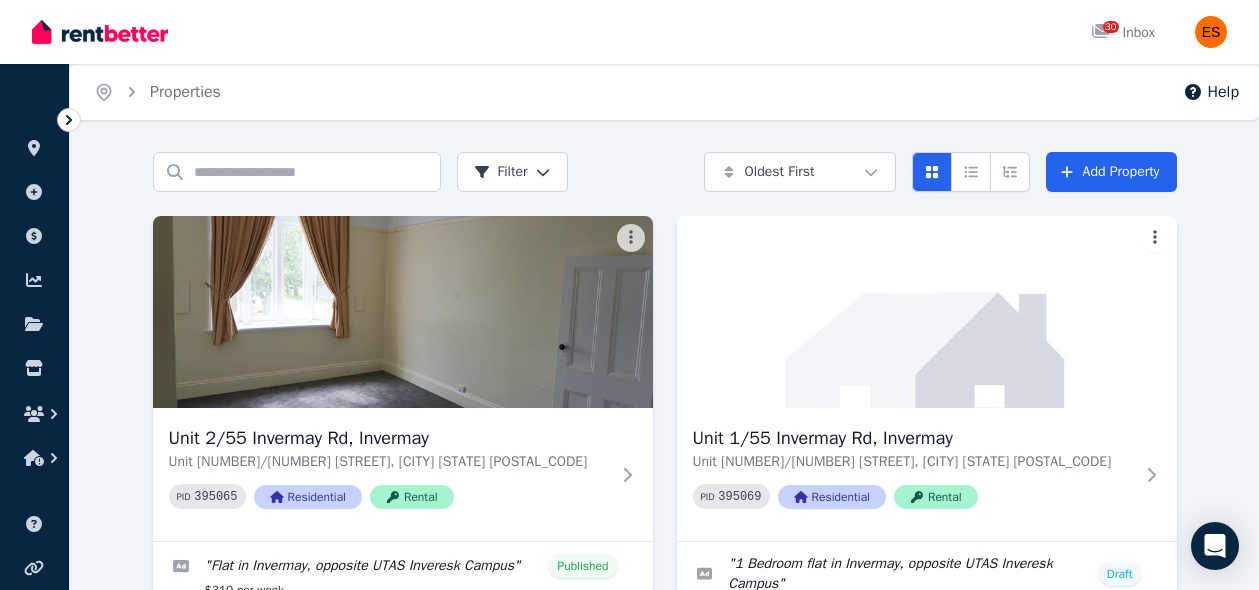 scroll, scrollTop: 327, scrollLeft: 0, axis: vertical 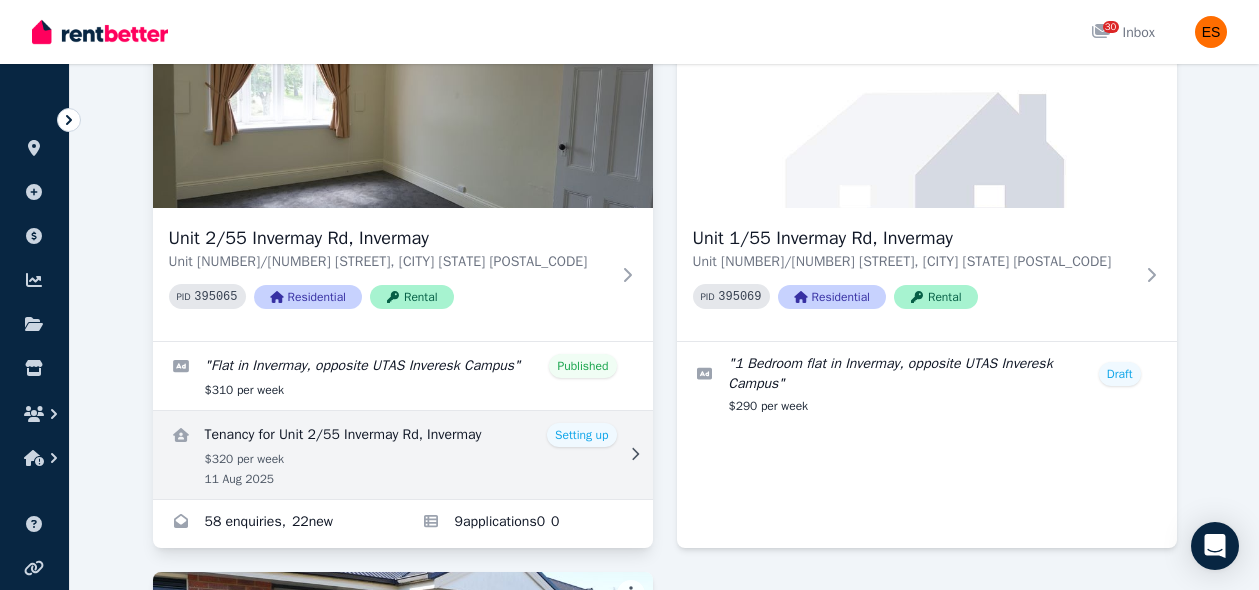 click at bounding box center [403, 455] 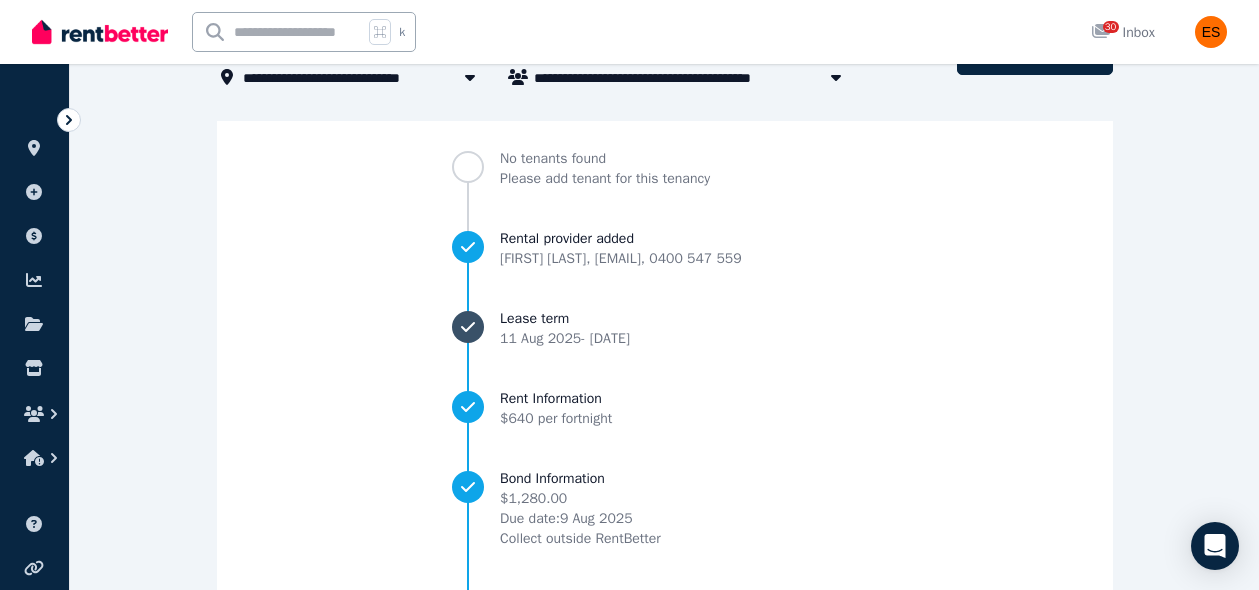scroll, scrollTop: 61, scrollLeft: 0, axis: vertical 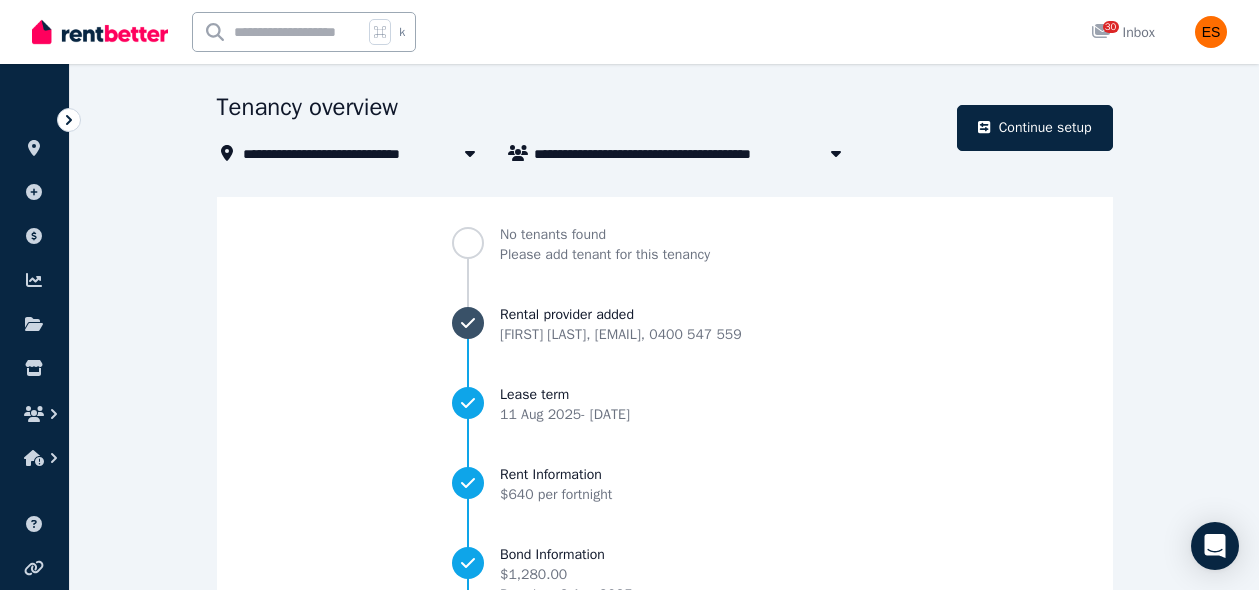 click on "Rental provider added" at bounding box center [621, 315] 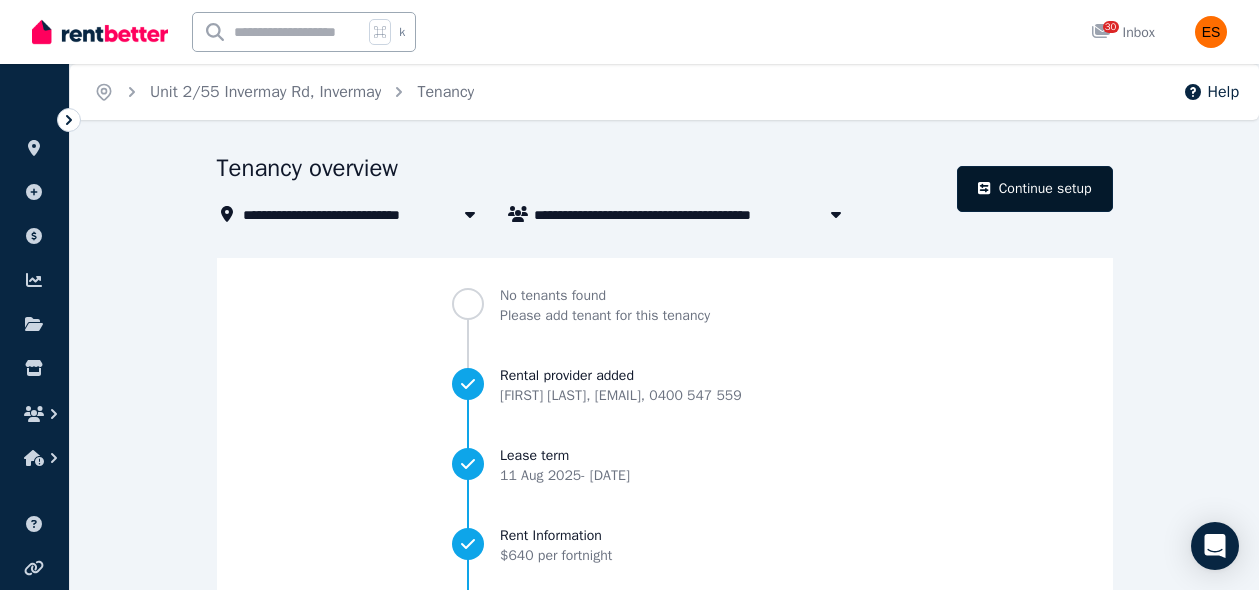 click on "Continue setup" at bounding box center (1034, 189) 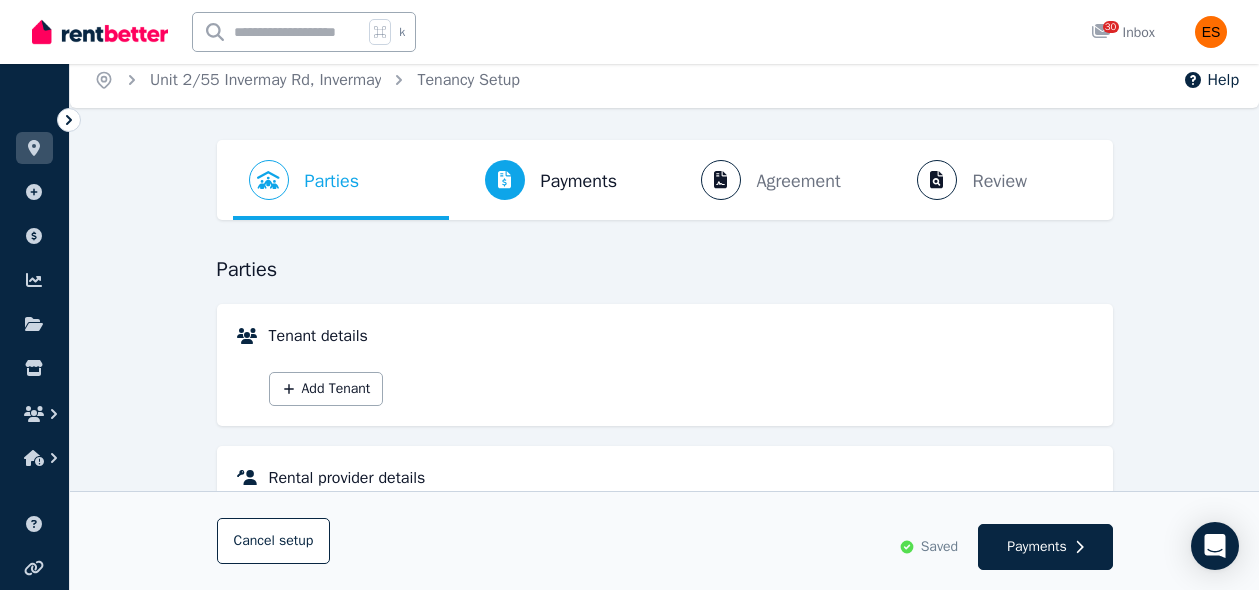scroll, scrollTop: 9, scrollLeft: 0, axis: vertical 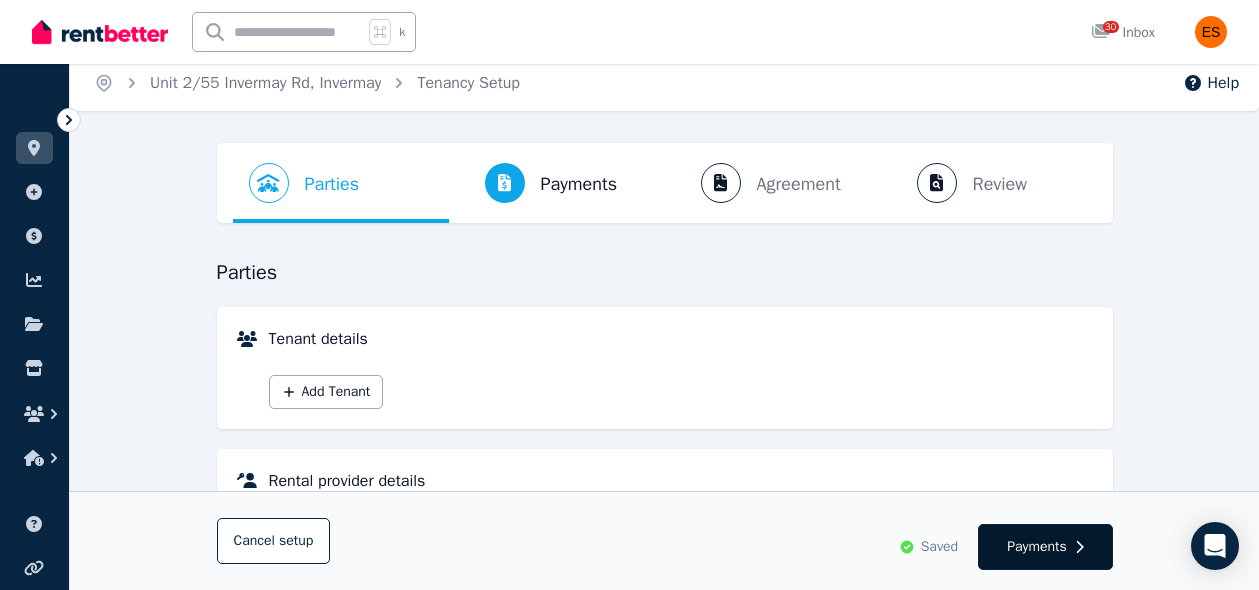click on "Payments" at bounding box center [1037, 547] 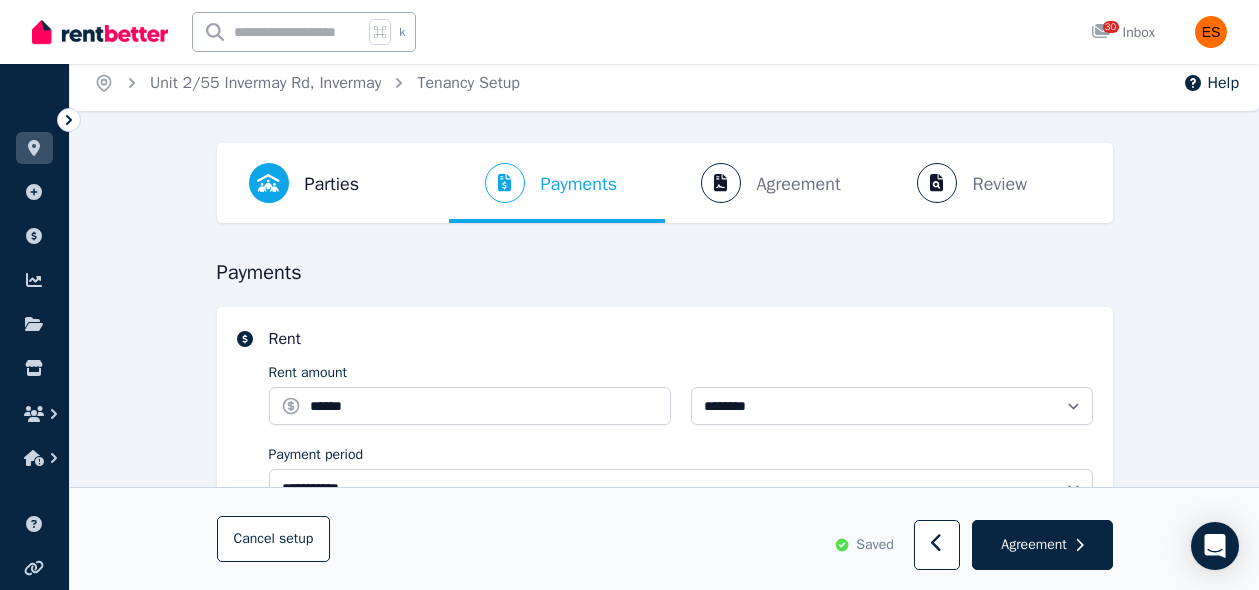 scroll, scrollTop: 0, scrollLeft: 0, axis: both 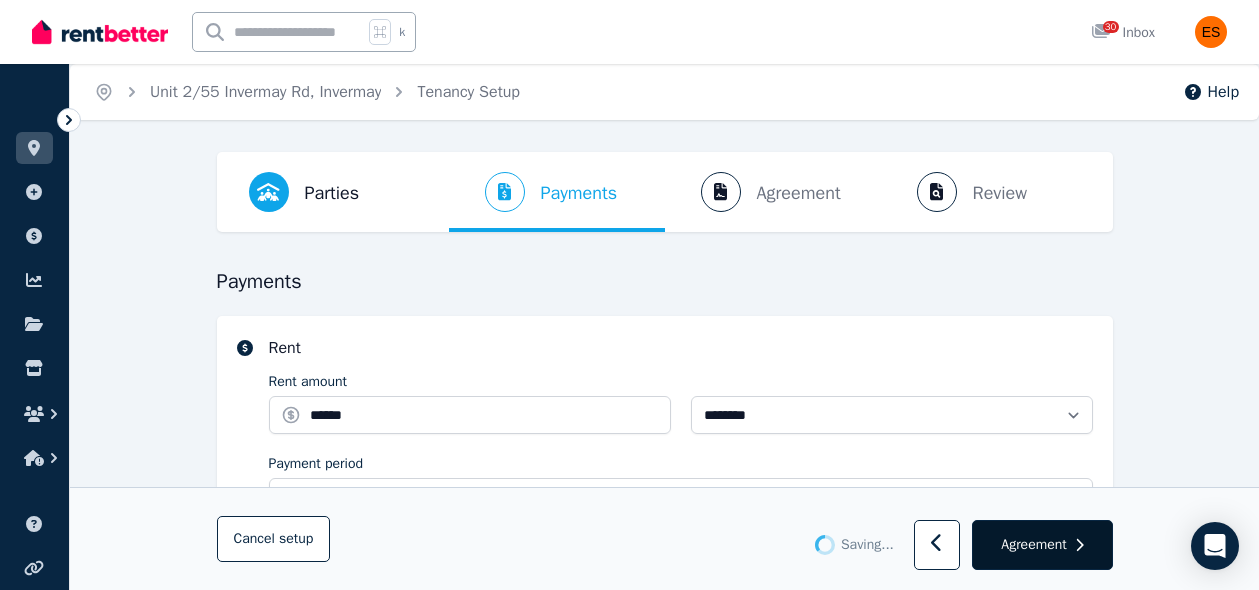 select on "**********" 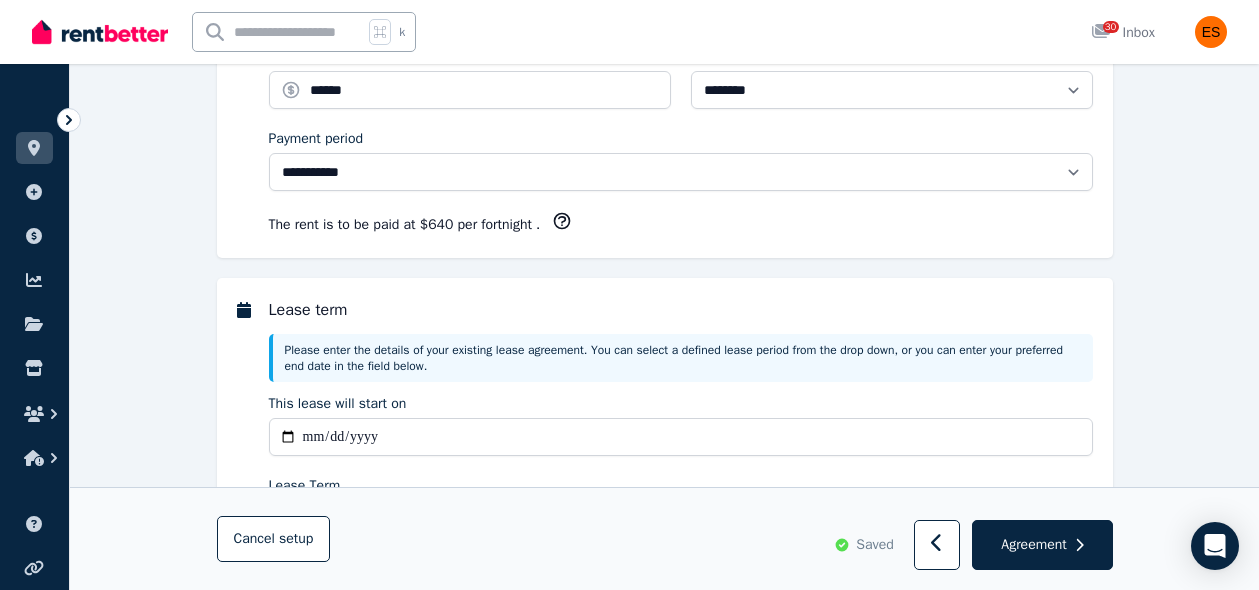 scroll, scrollTop: 562, scrollLeft: 0, axis: vertical 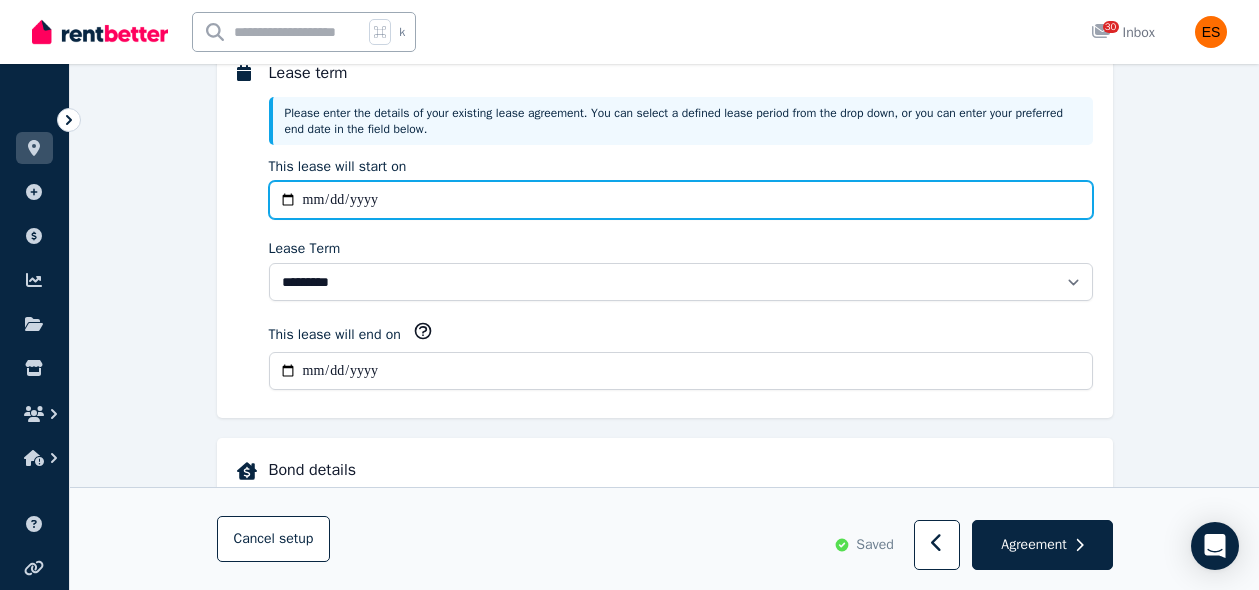 click on "**********" at bounding box center (681, 200) 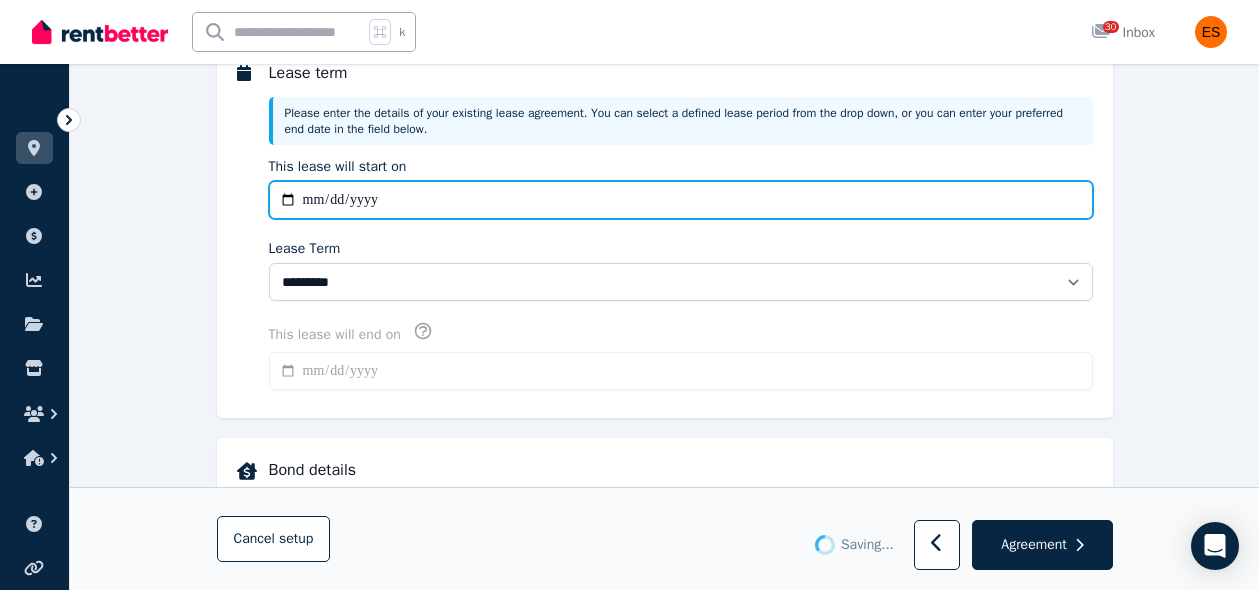 type on "**********" 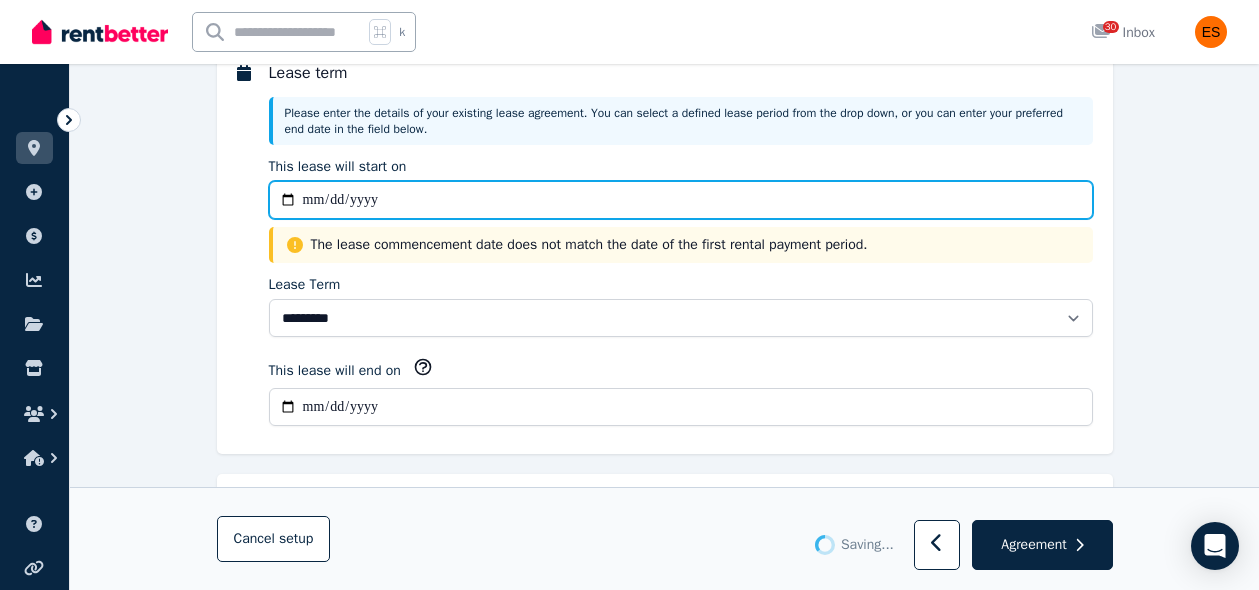 type on "**********" 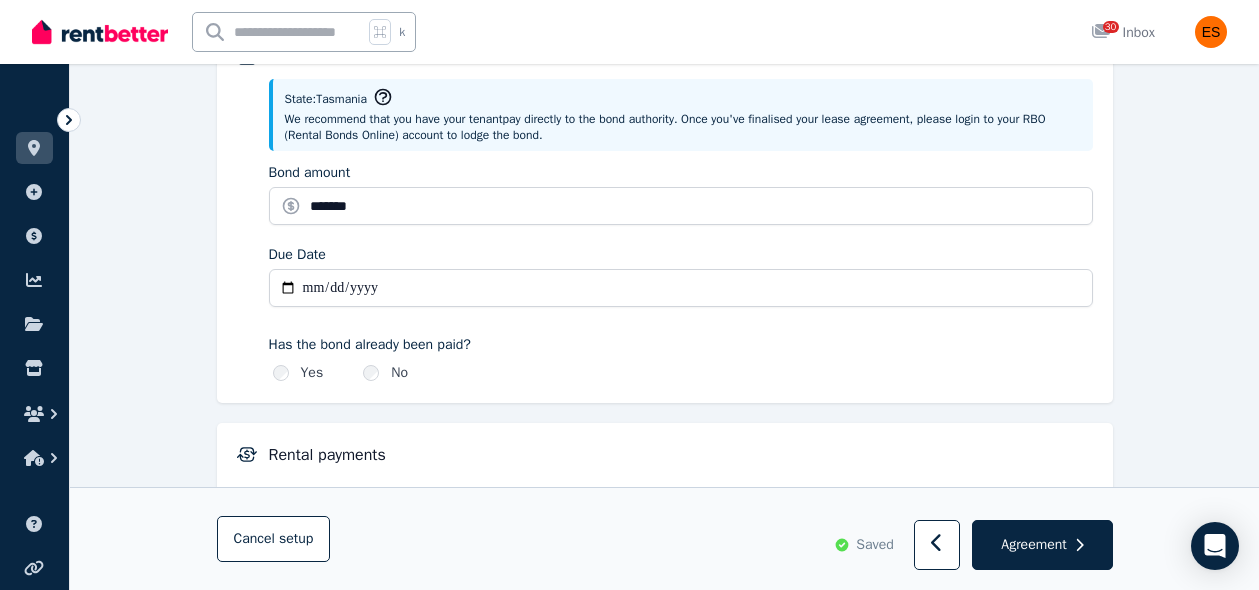 scroll, scrollTop: 1016, scrollLeft: 0, axis: vertical 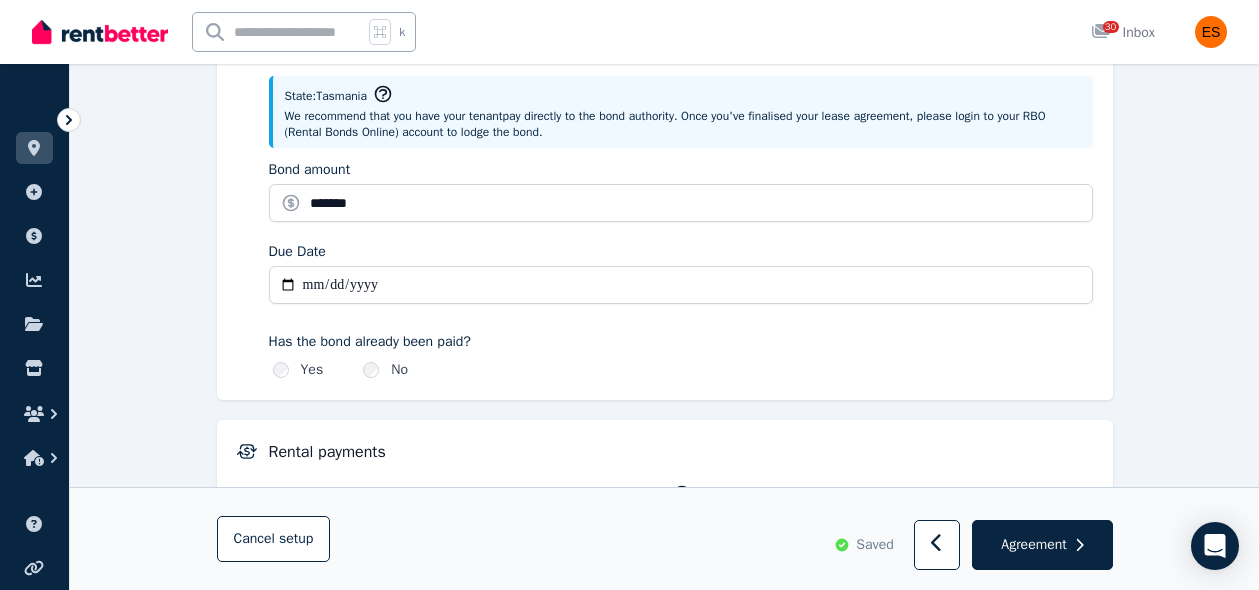 click on "**********" at bounding box center (681, 285) 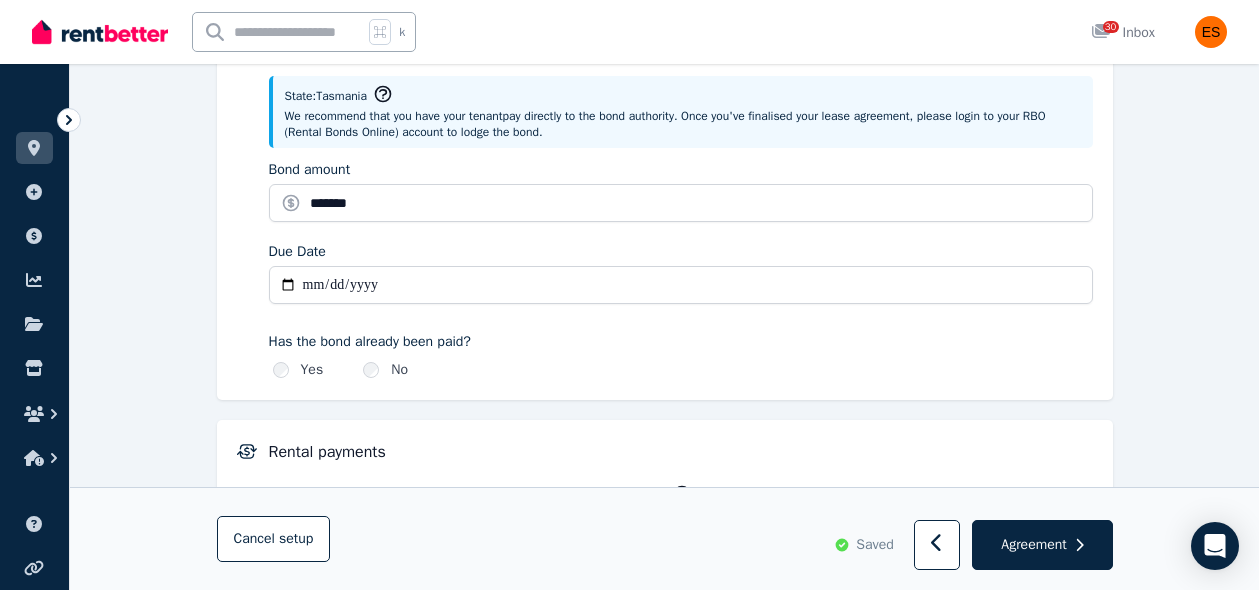 type on "**********" 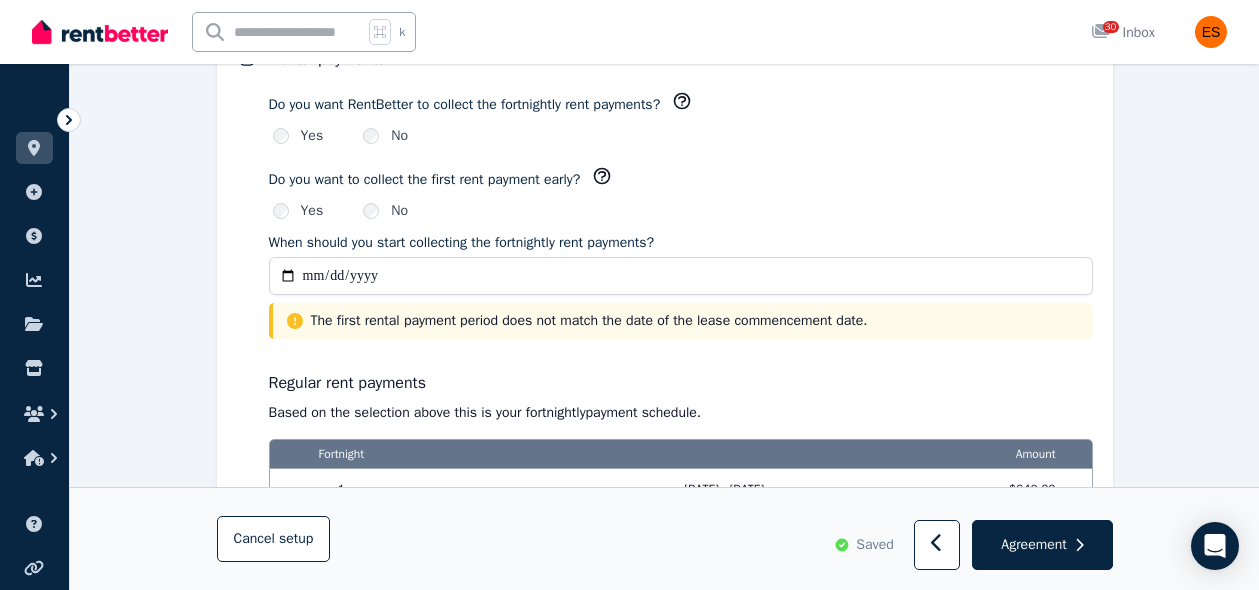 scroll, scrollTop: 1491, scrollLeft: 0, axis: vertical 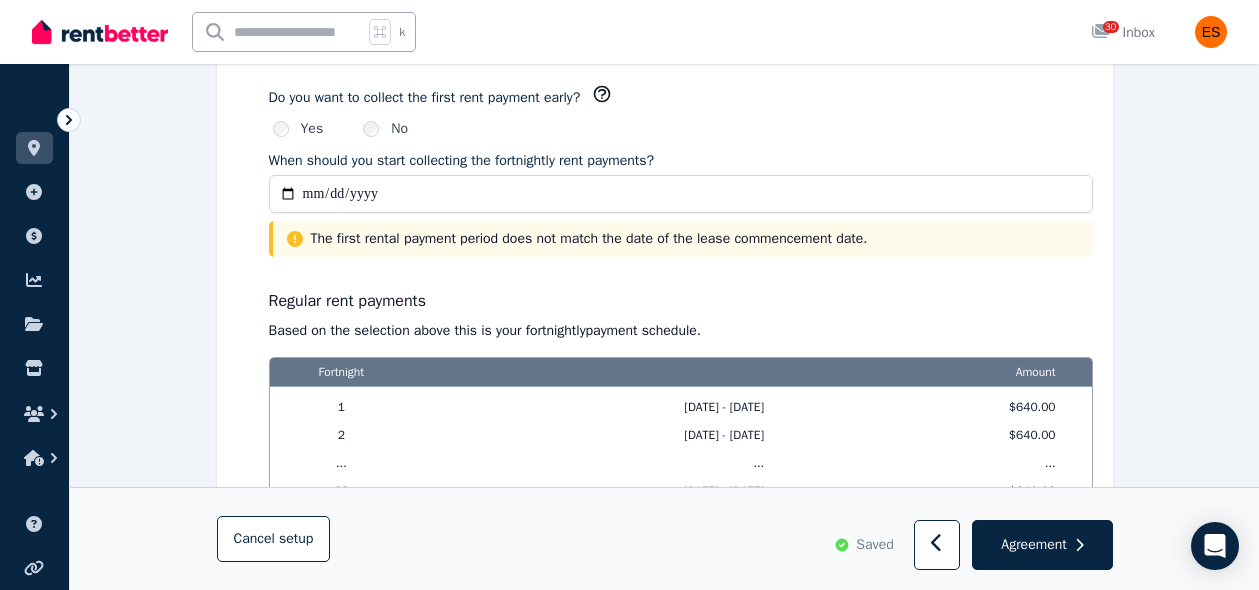 click on "**********" at bounding box center [681, 194] 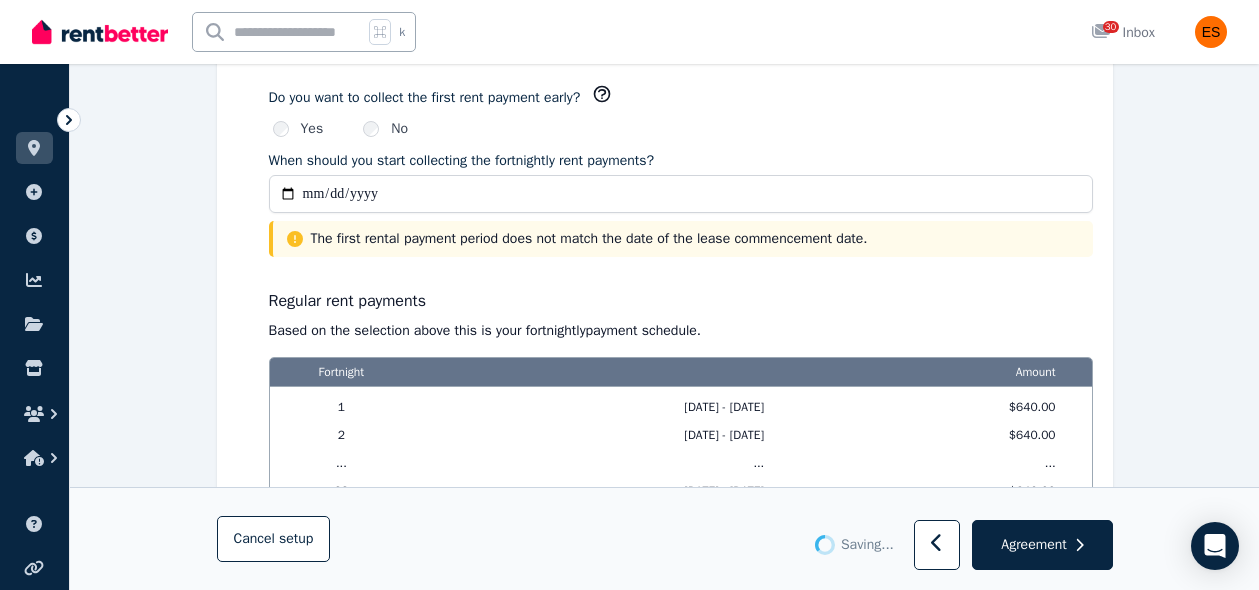 type on "**********" 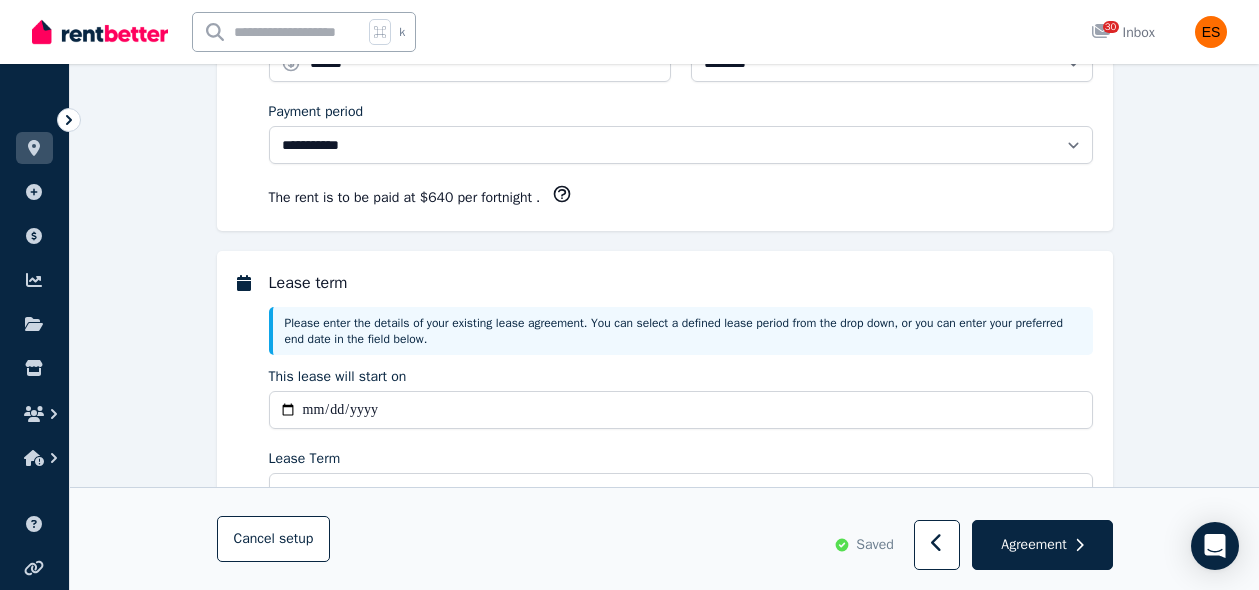 scroll, scrollTop: 0, scrollLeft: 0, axis: both 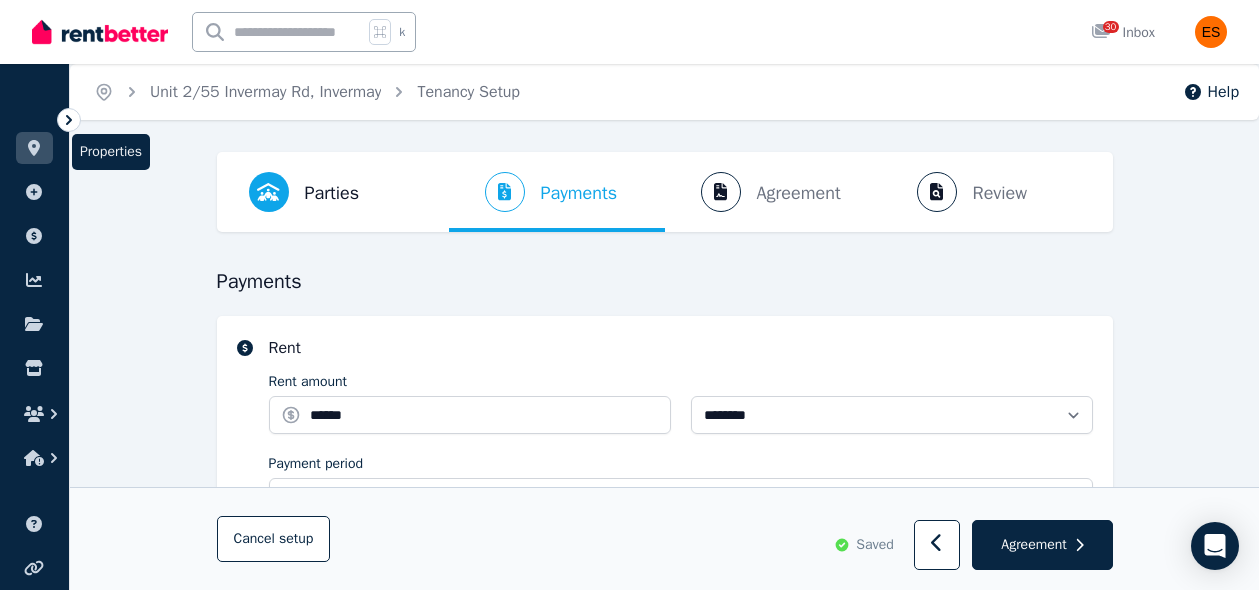 click at bounding box center (34, 148) 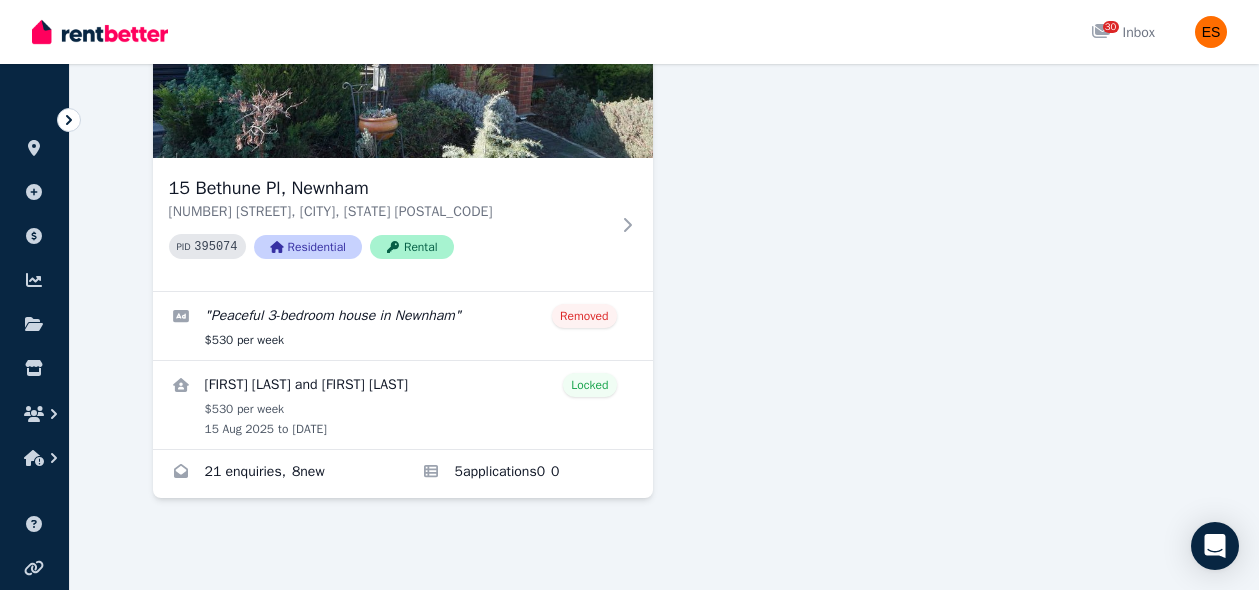 scroll, scrollTop: 820, scrollLeft: 0, axis: vertical 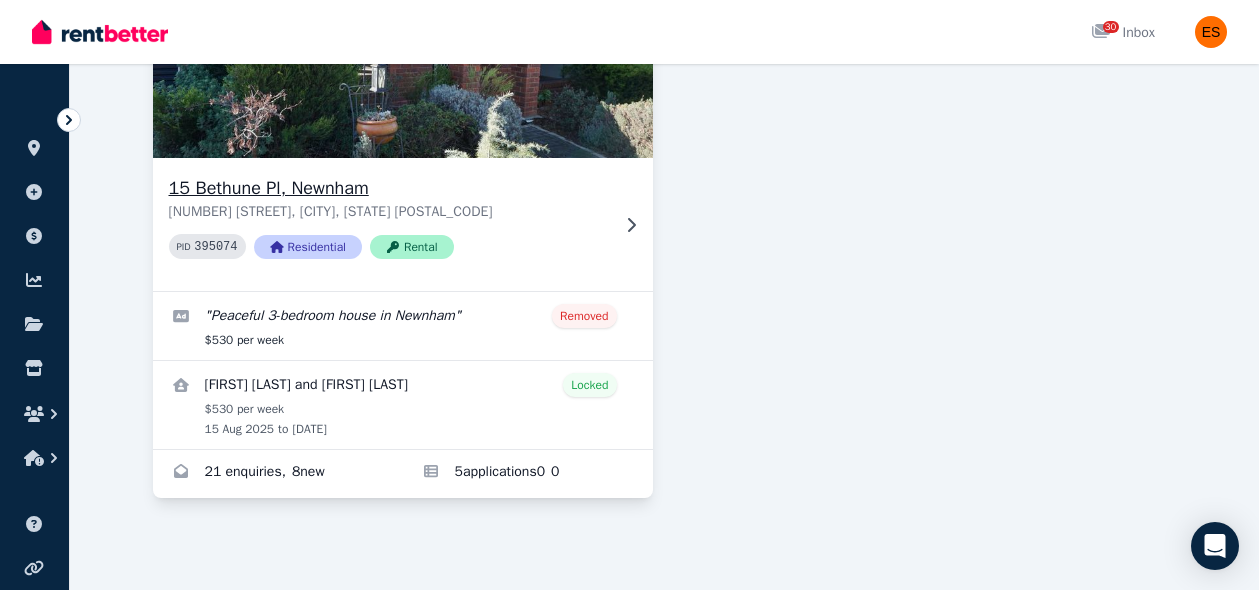 click on "[NUMBER] [STREET], [CITY] [STATE] [POSTAL_CODE]" at bounding box center (389, 212) 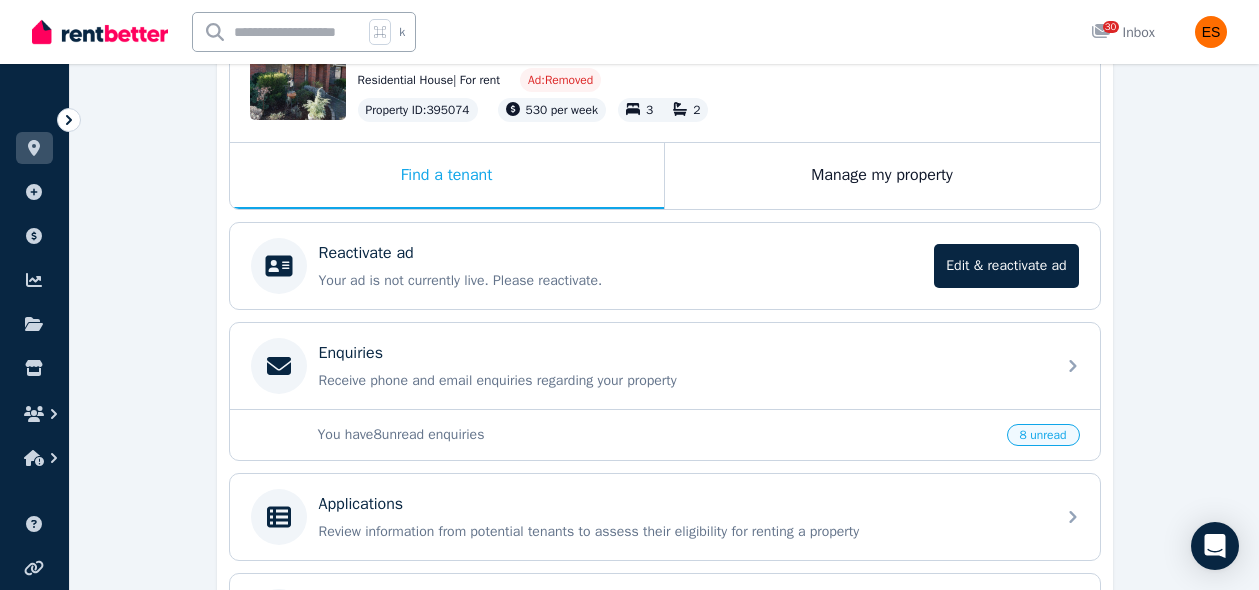 scroll, scrollTop: 256, scrollLeft: 0, axis: vertical 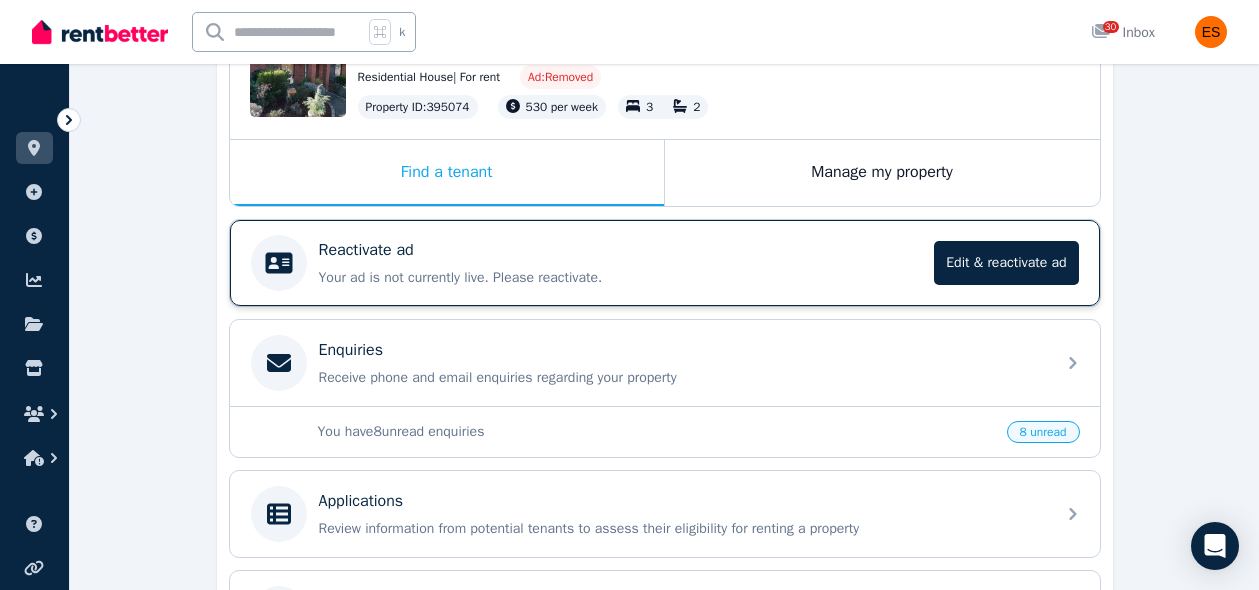 click on "Reactivate ad Your ad is not currently live. Please reactivate. Edit & reactivate ad" at bounding box center [587, 263] 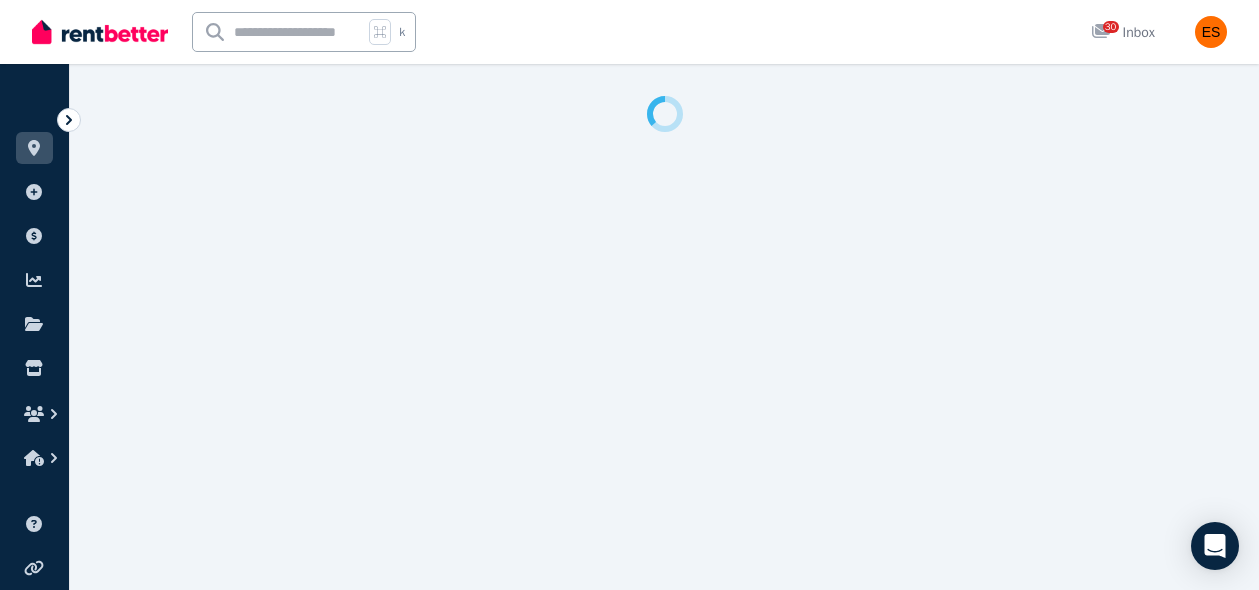 select on "**********" 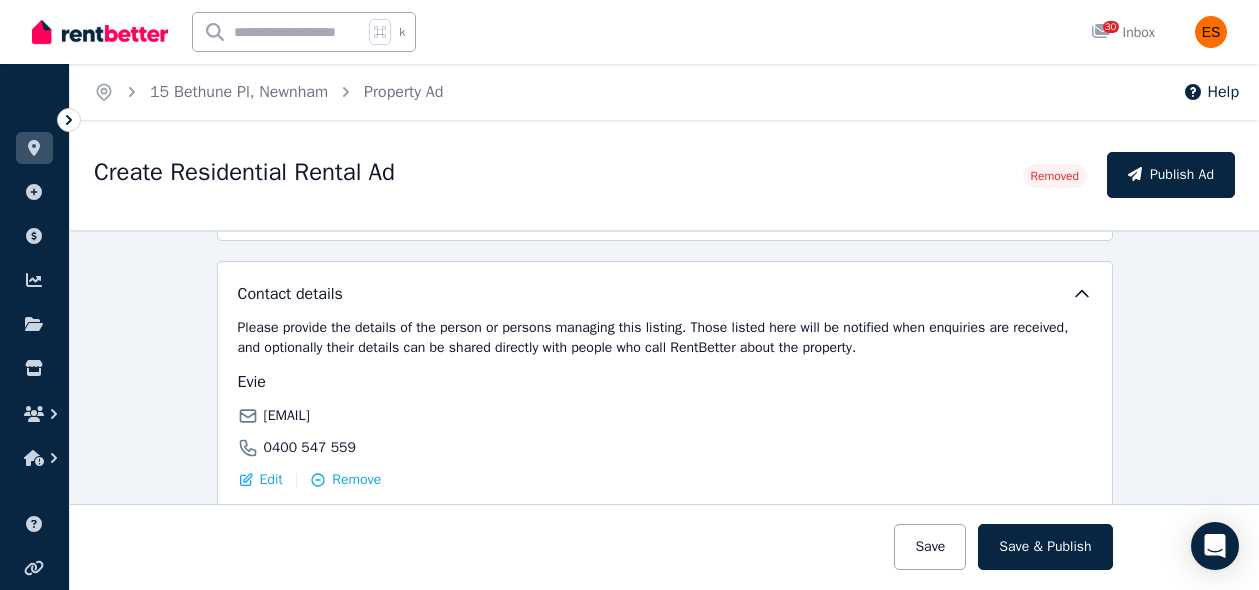 scroll, scrollTop: 3678, scrollLeft: 0, axis: vertical 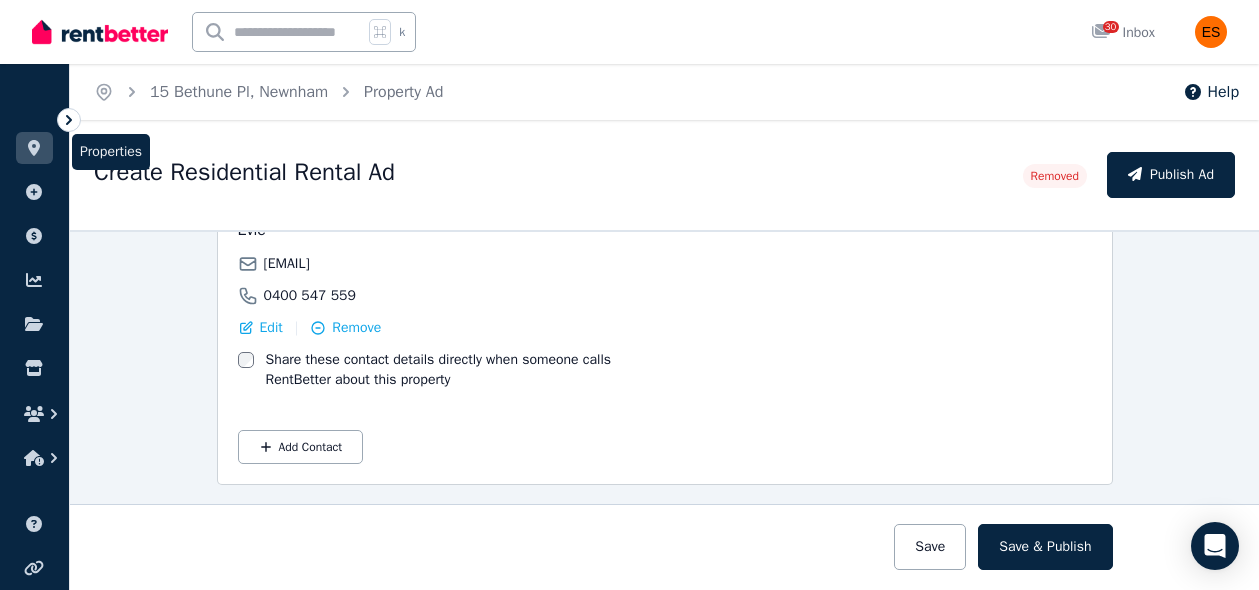 click 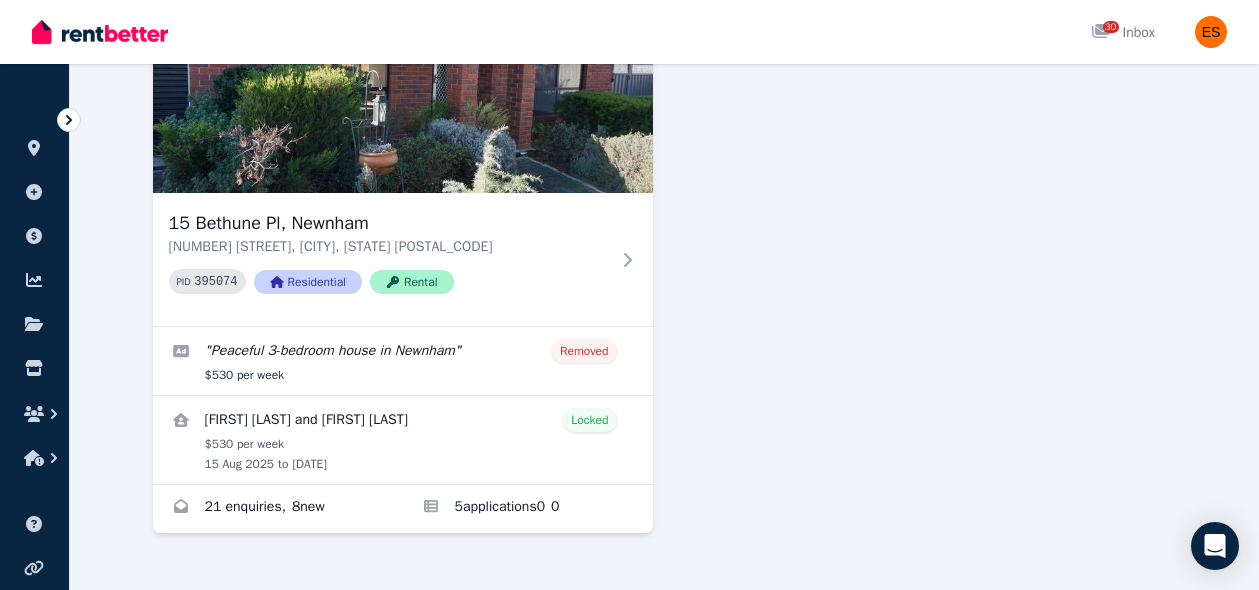 scroll, scrollTop: 838, scrollLeft: 0, axis: vertical 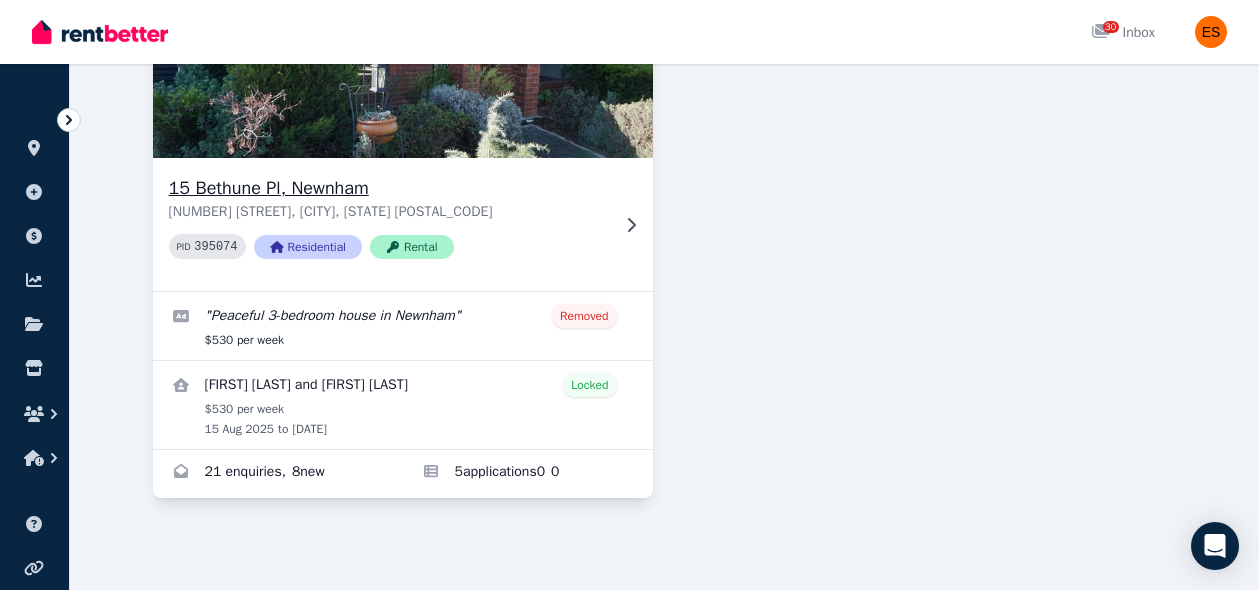 click on "[NUMBER] [STREET], [CITY] [STATE] [POSTAL_CODE]" at bounding box center (389, 212) 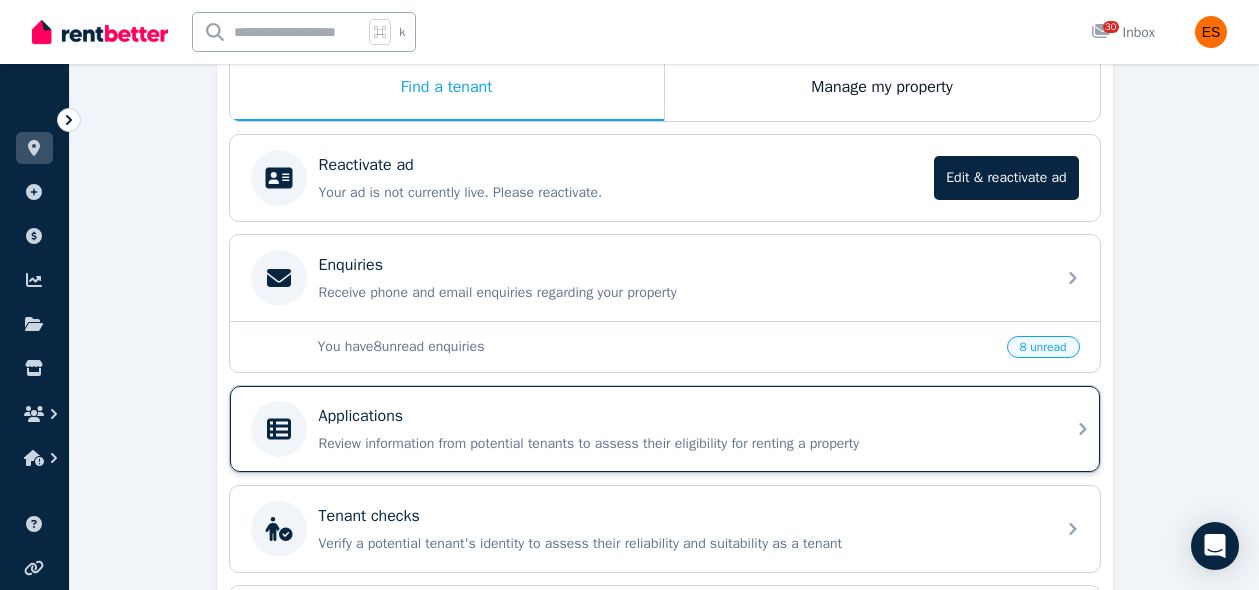 scroll, scrollTop: 338, scrollLeft: 0, axis: vertical 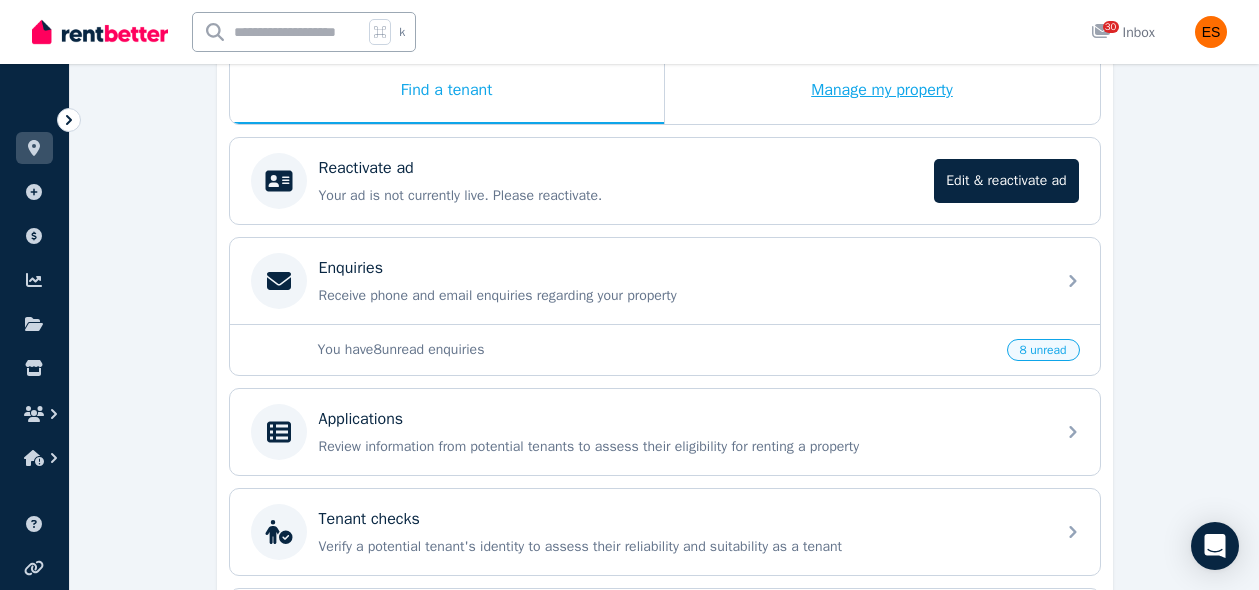 click on "Manage my property" at bounding box center [882, 91] 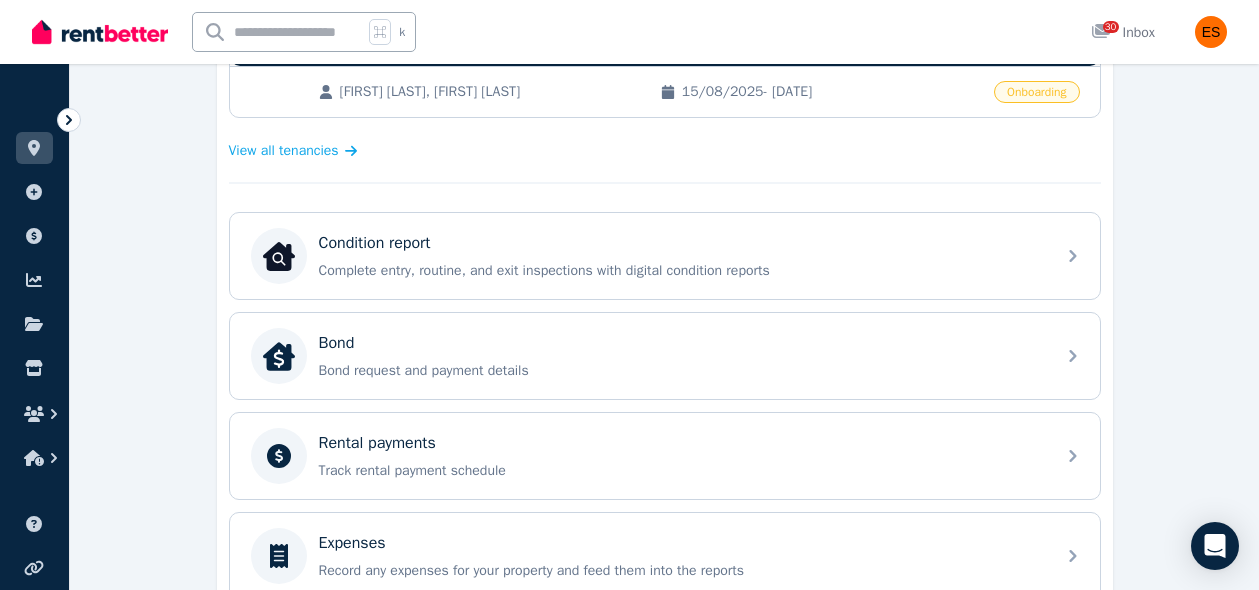 scroll, scrollTop: 543, scrollLeft: 0, axis: vertical 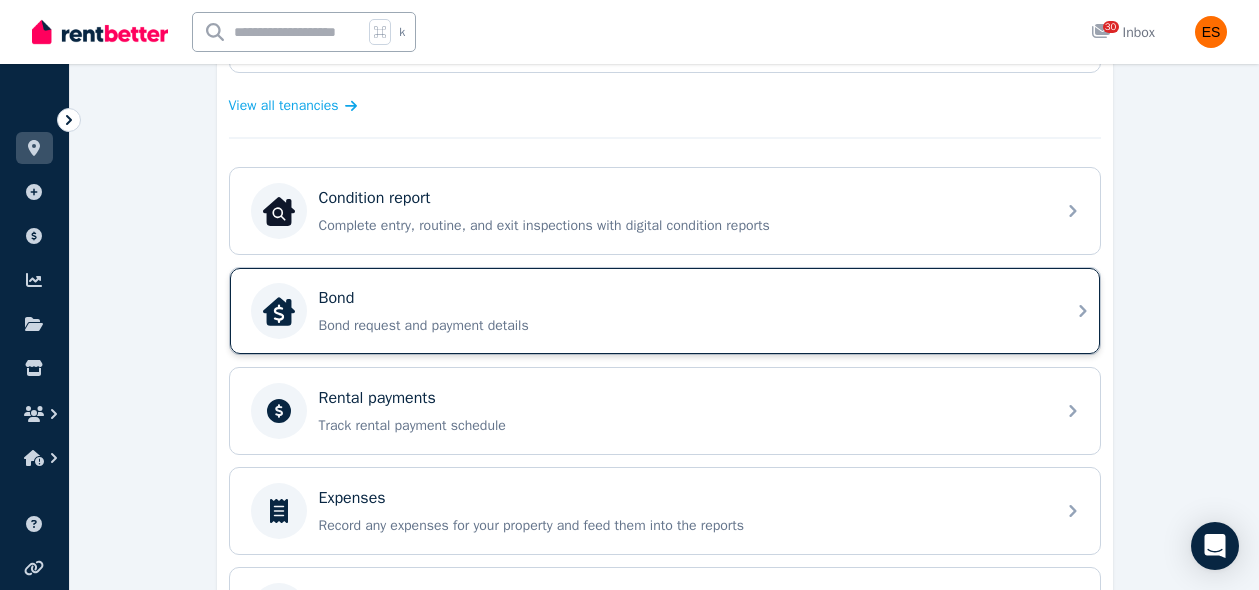 click on "Bond" at bounding box center (681, 298) 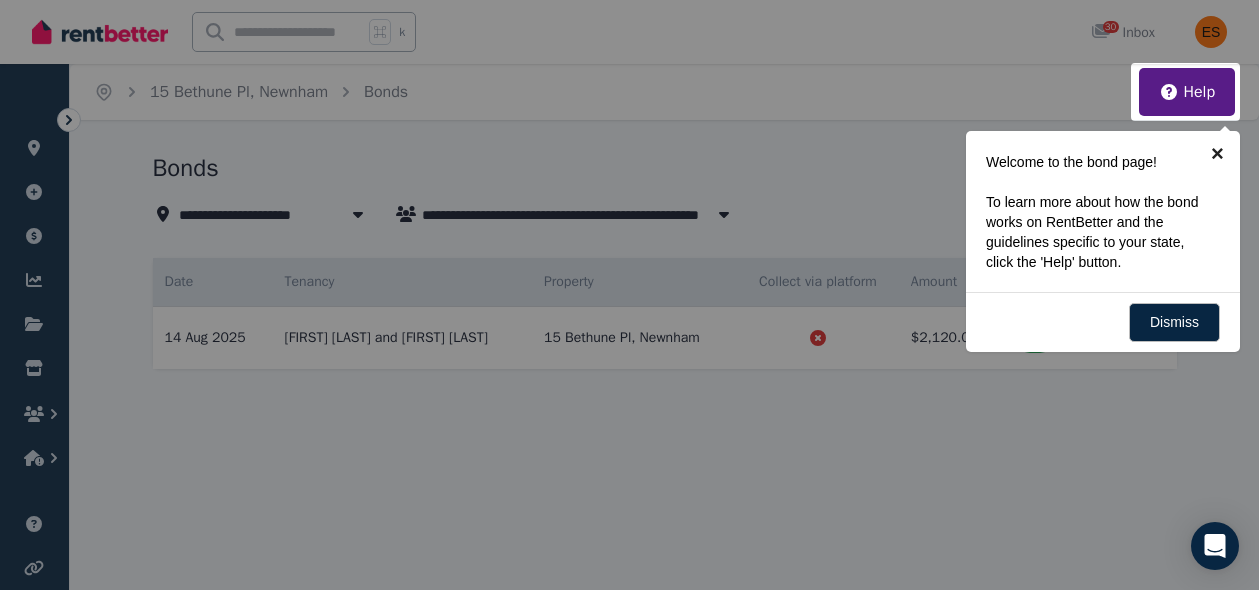 click on "×" at bounding box center (1217, 153) 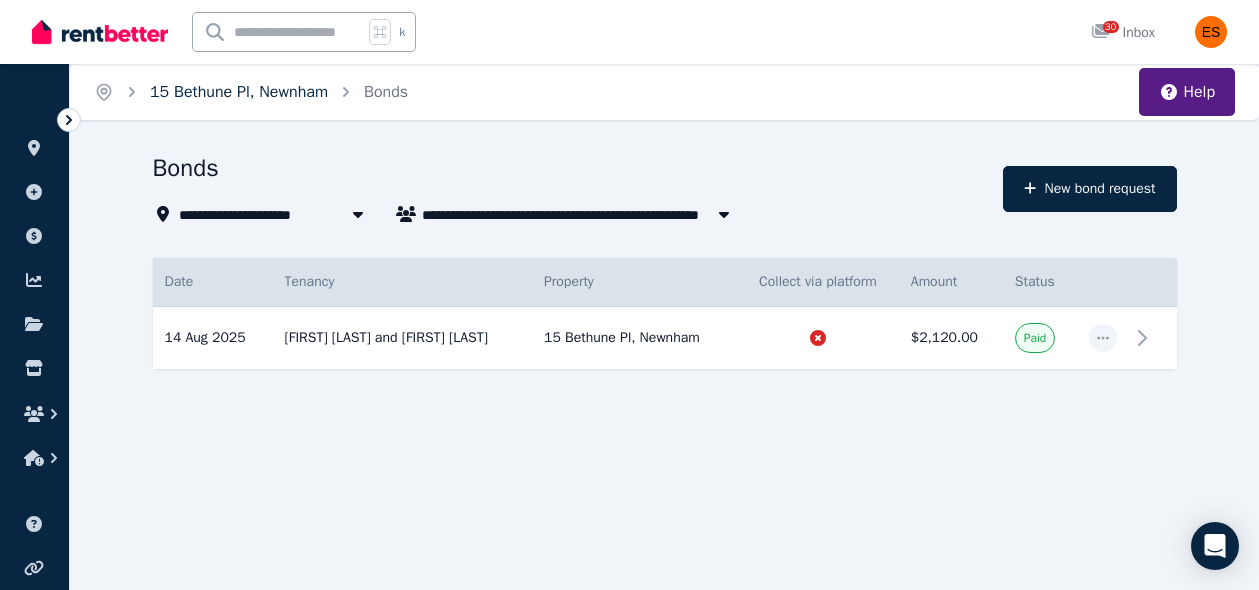 click on "15 Bethune Pl, Newnham" at bounding box center [239, 92] 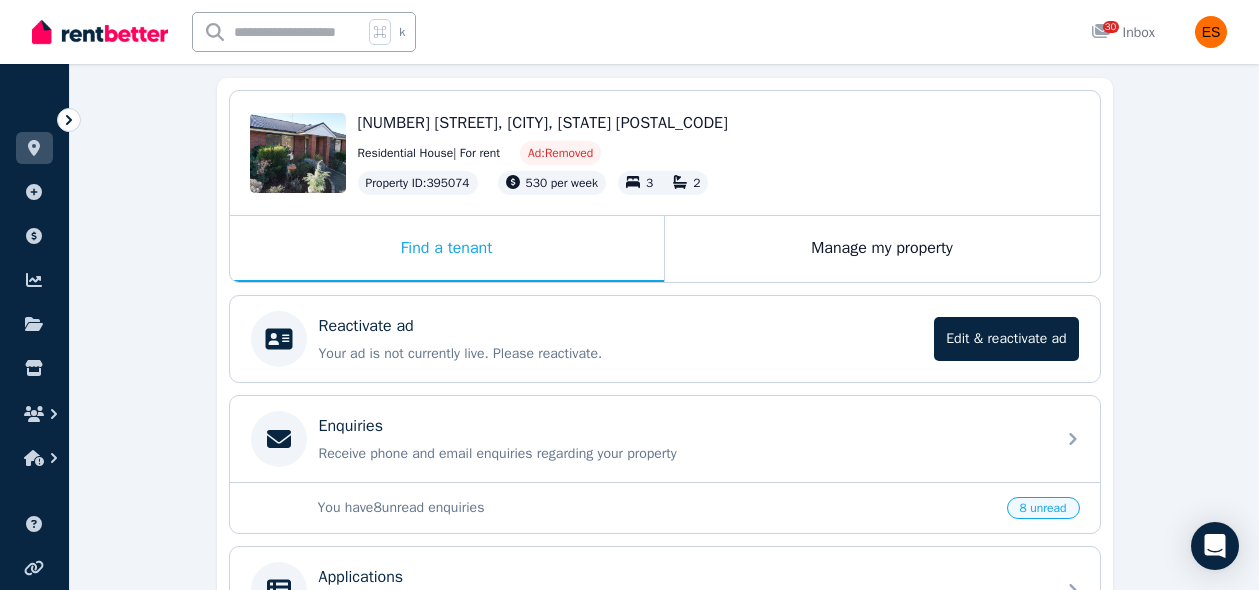 scroll, scrollTop: 178, scrollLeft: 0, axis: vertical 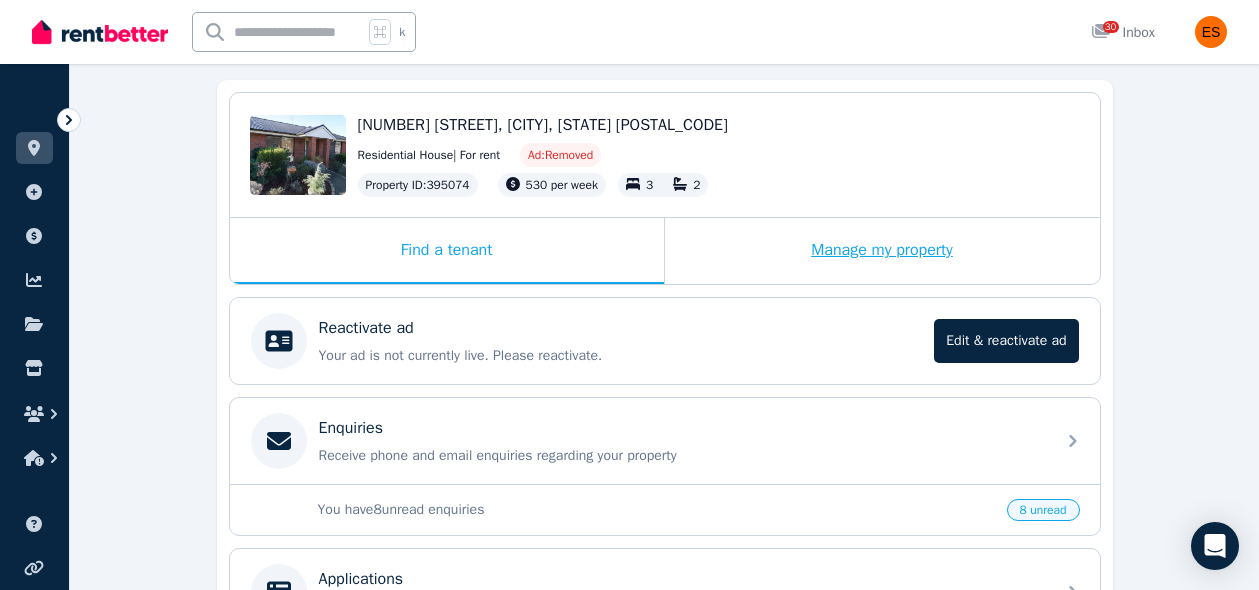 click on "Manage my property" at bounding box center [882, 251] 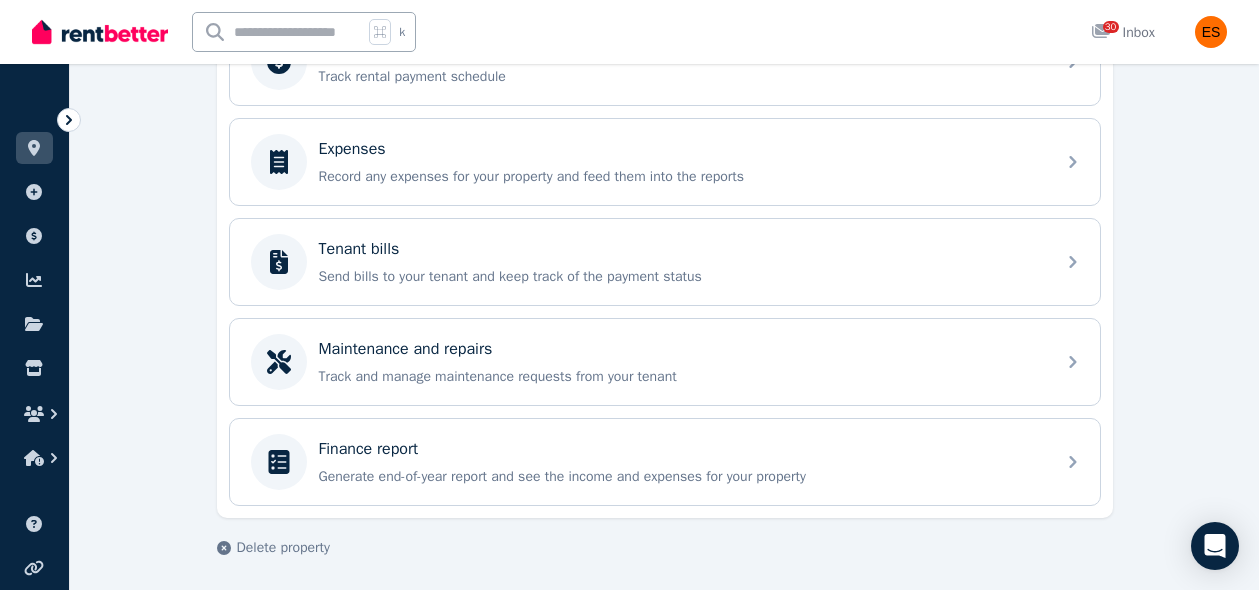 scroll, scrollTop: 896, scrollLeft: 0, axis: vertical 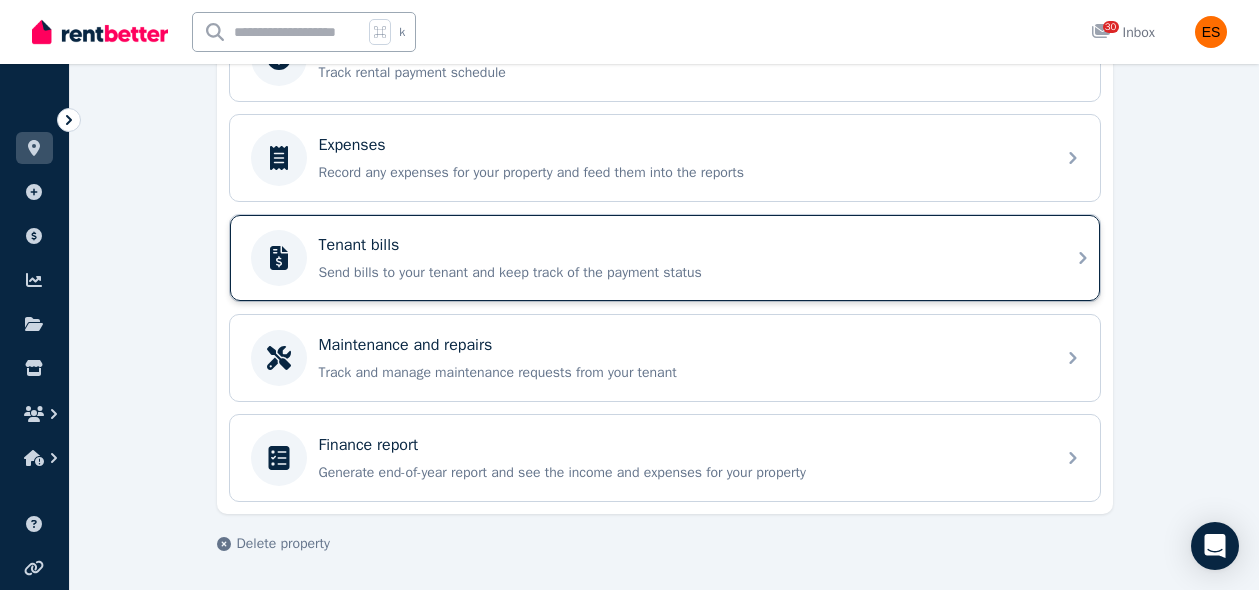 click on "Send bills to your tenant and keep track of the payment status" at bounding box center (681, 273) 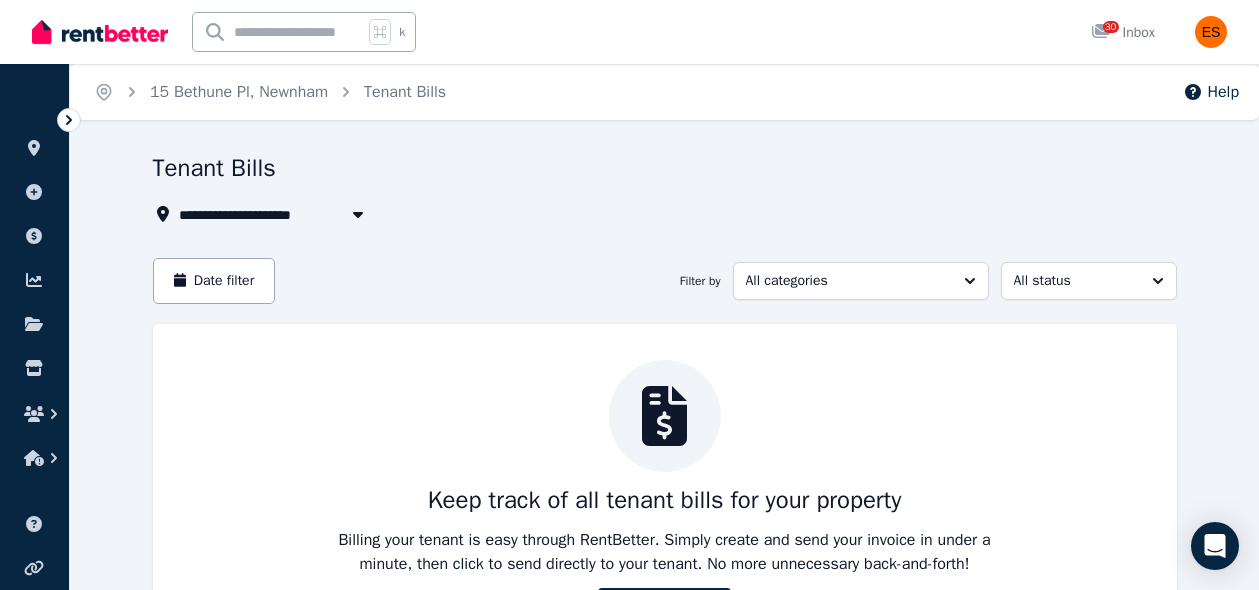 scroll, scrollTop: 152, scrollLeft: 0, axis: vertical 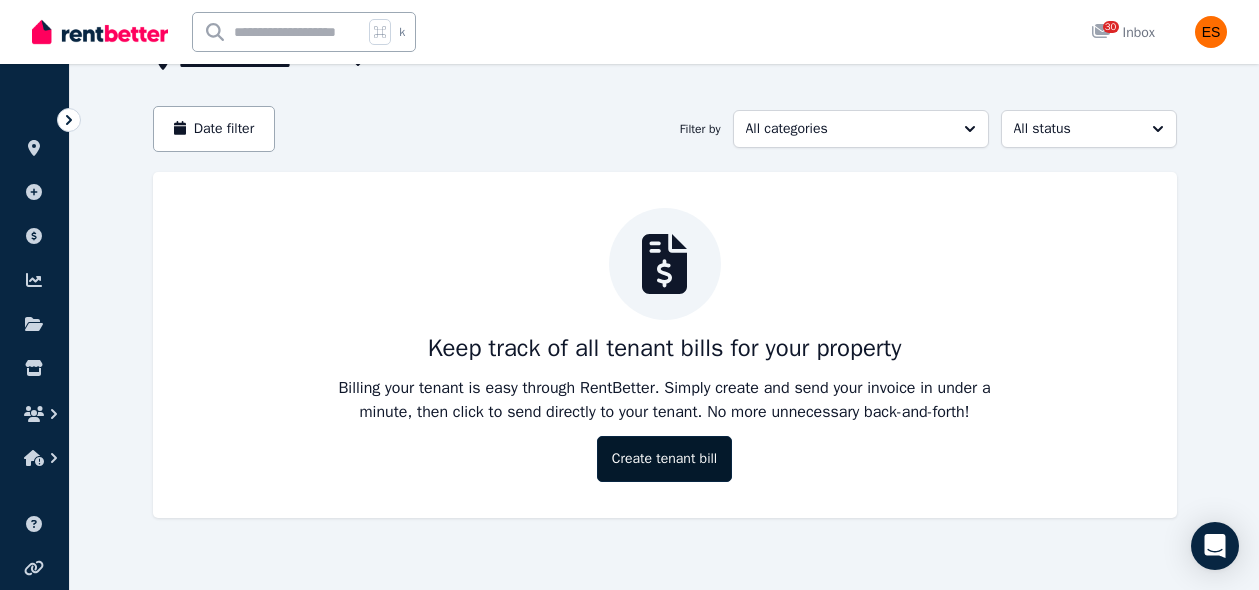 click on "Create tenant bill" at bounding box center (664, 459) 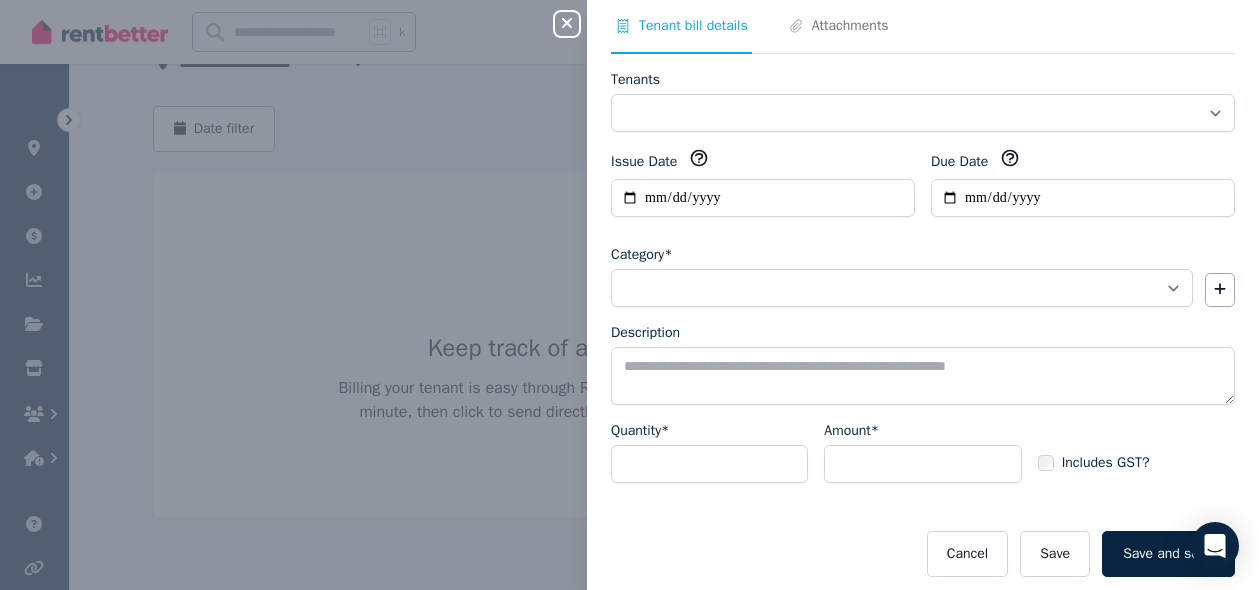 scroll, scrollTop: 0, scrollLeft: 0, axis: both 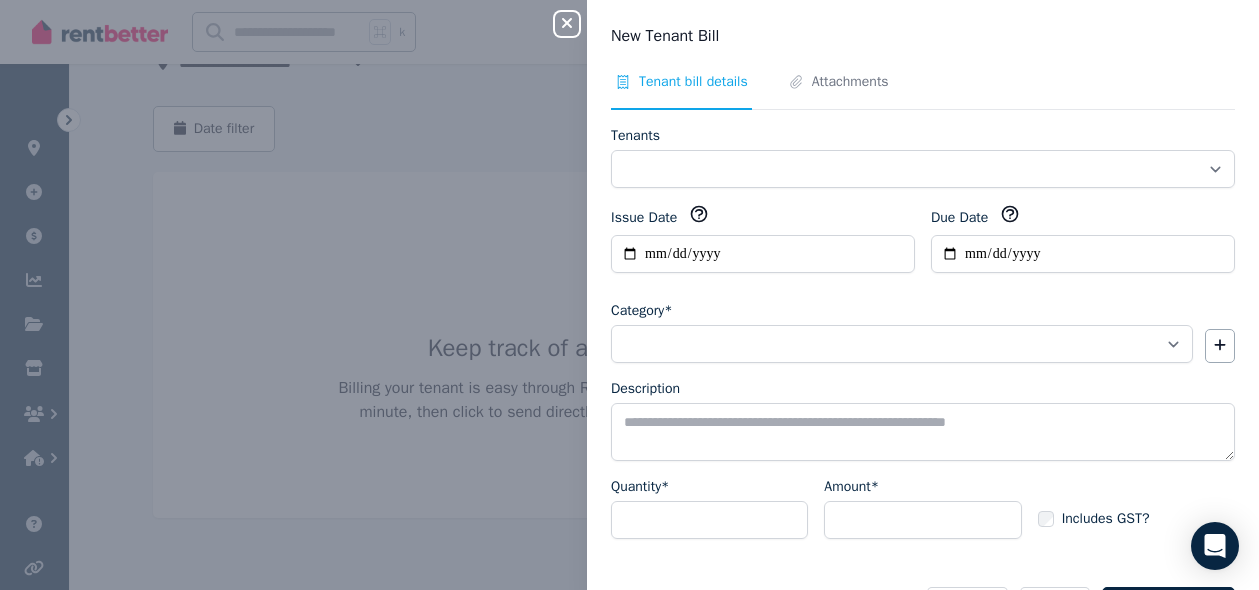 click on "Category*" at bounding box center (642, 311) 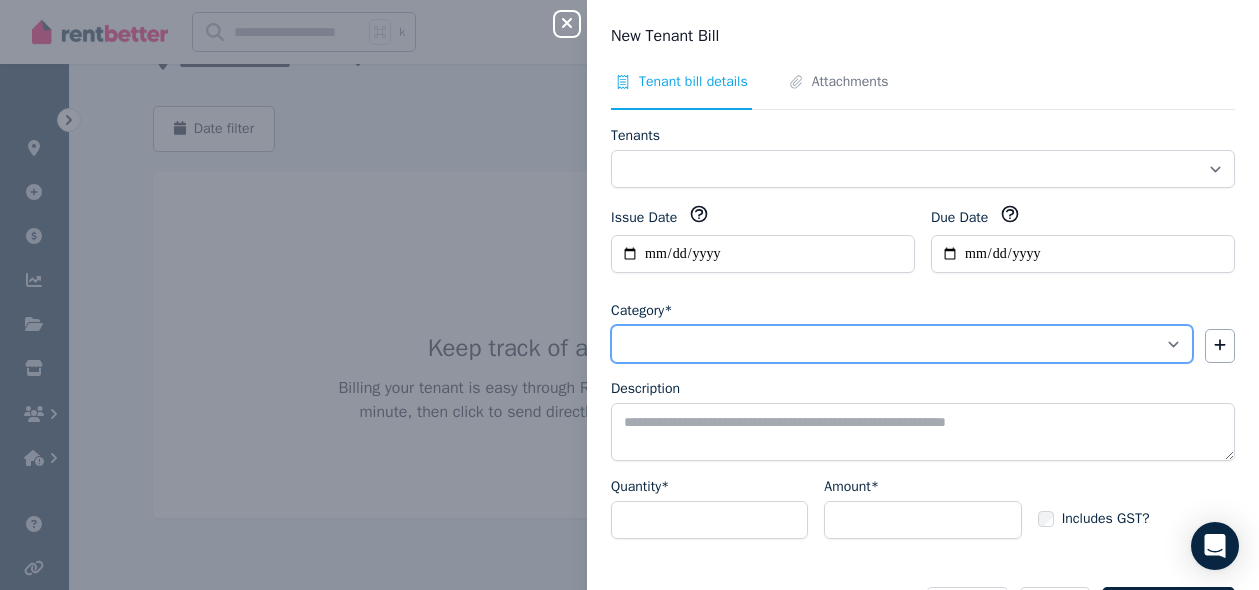 click on "**********" at bounding box center (902, 344) 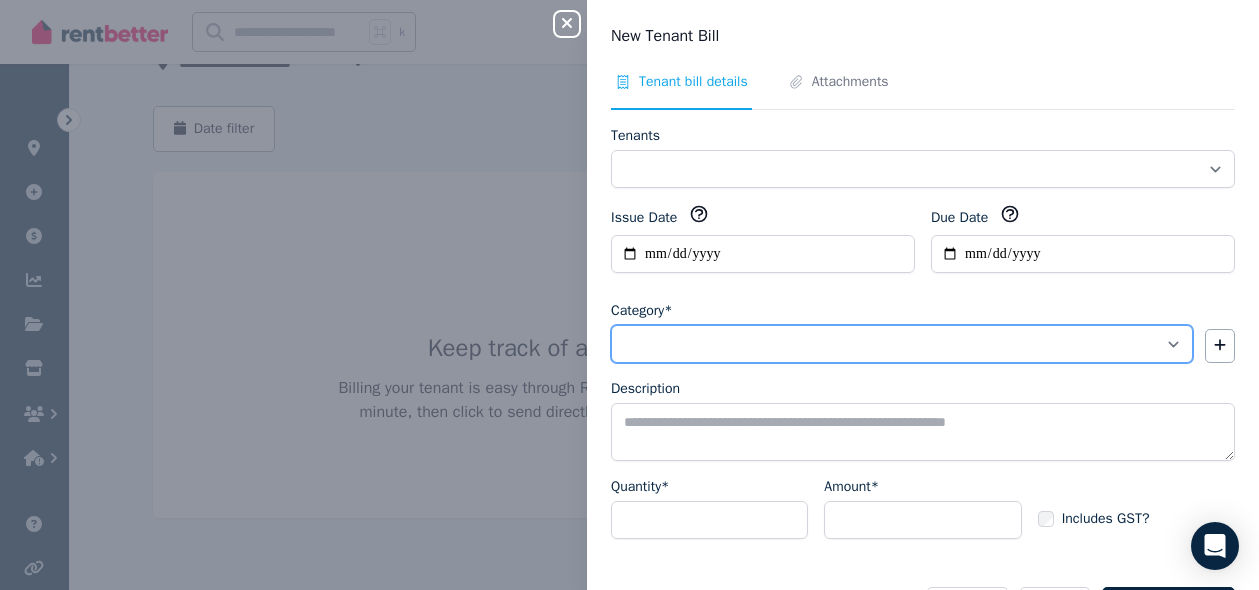 click on "**********" at bounding box center [902, 344] 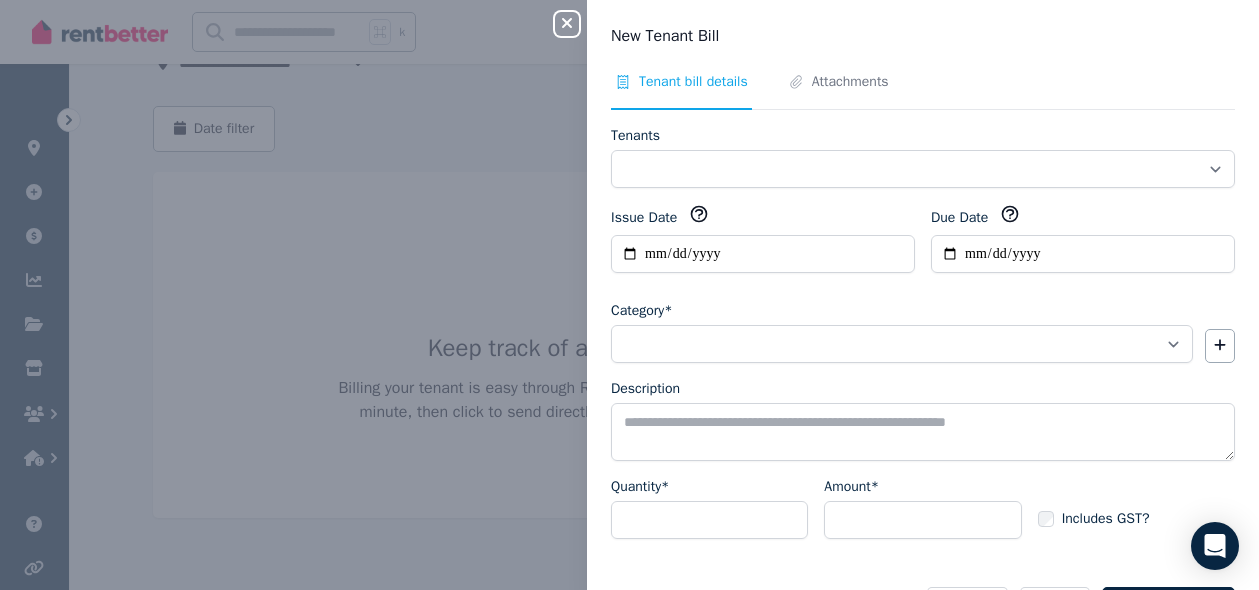 click 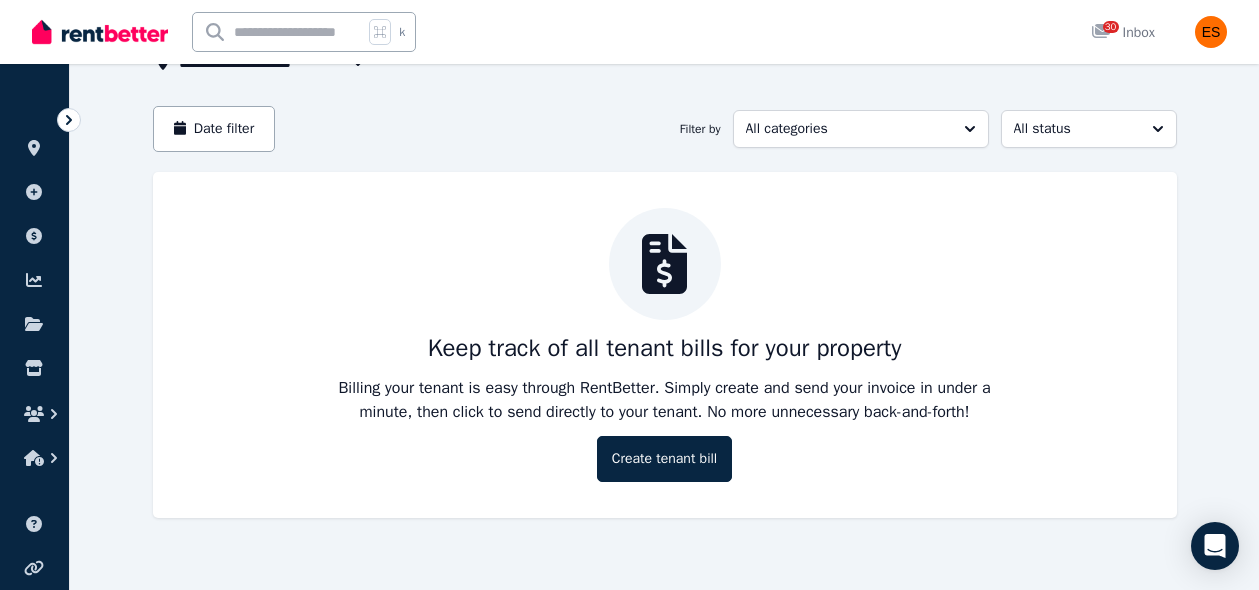 scroll, scrollTop: 0, scrollLeft: 0, axis: both 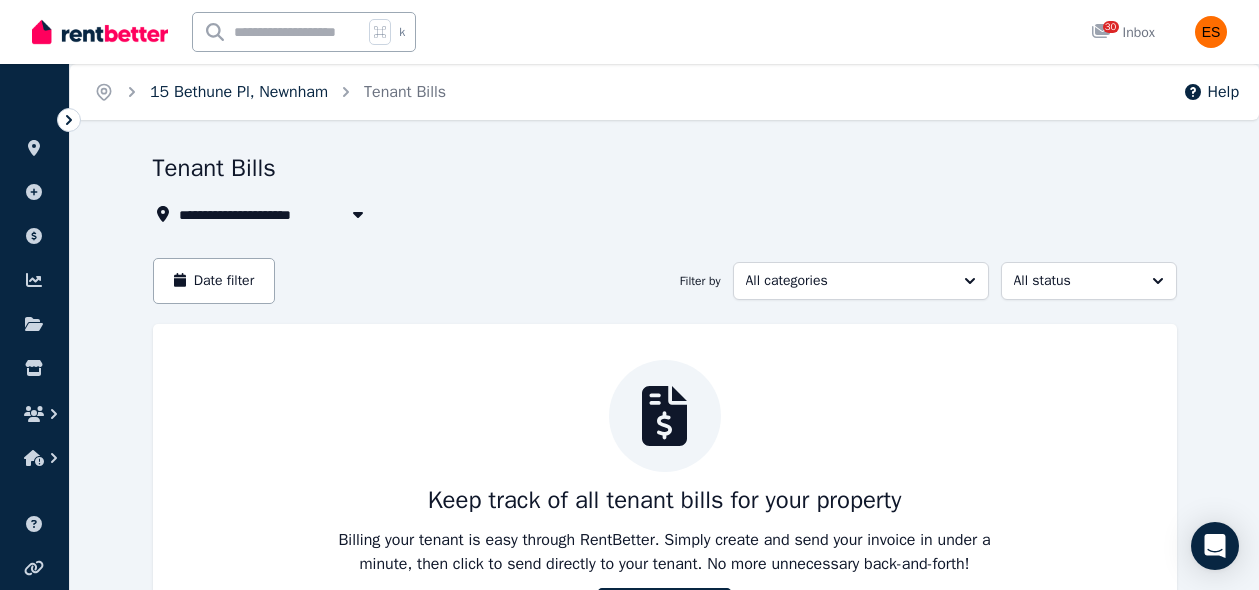 click on "15 Bethune Pl, Newnham" at bounding box center (239, 92) 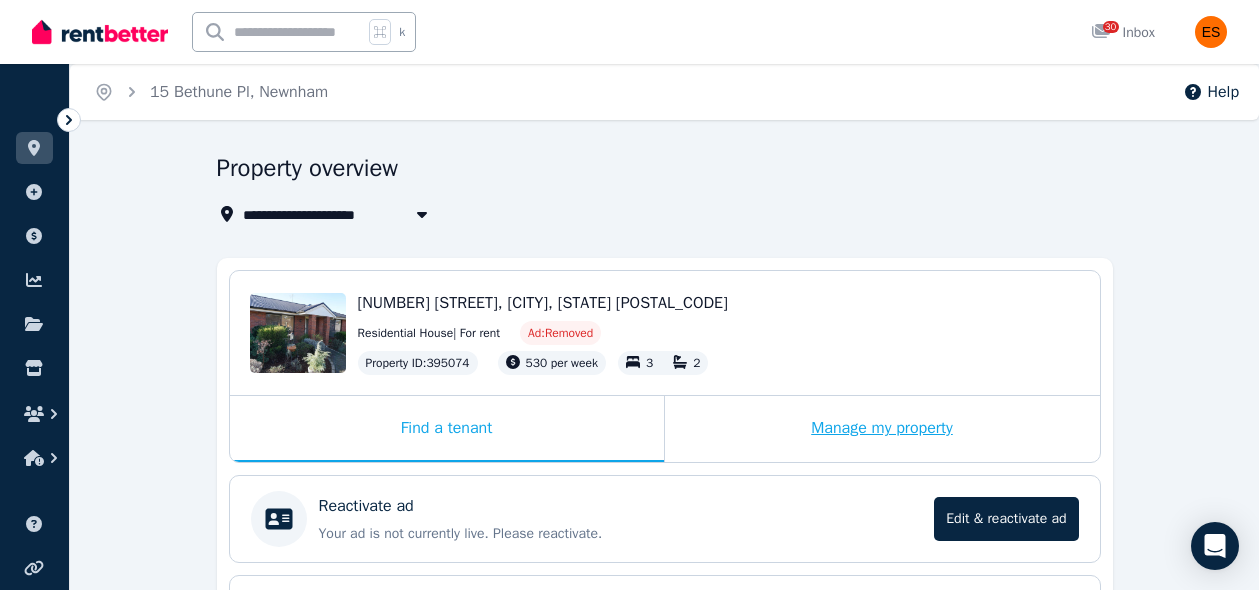 click on "Manage my property" at bounding box center [882, 429] 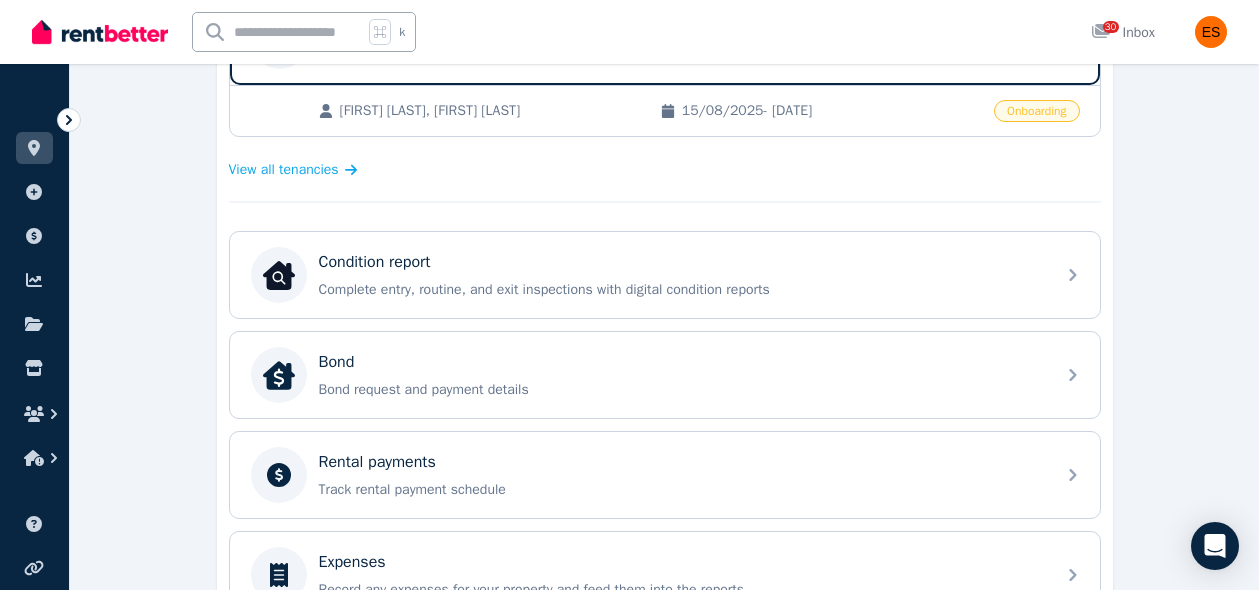 scroll, scrollTop: 527, scrollLeft: 0, axis: vertical 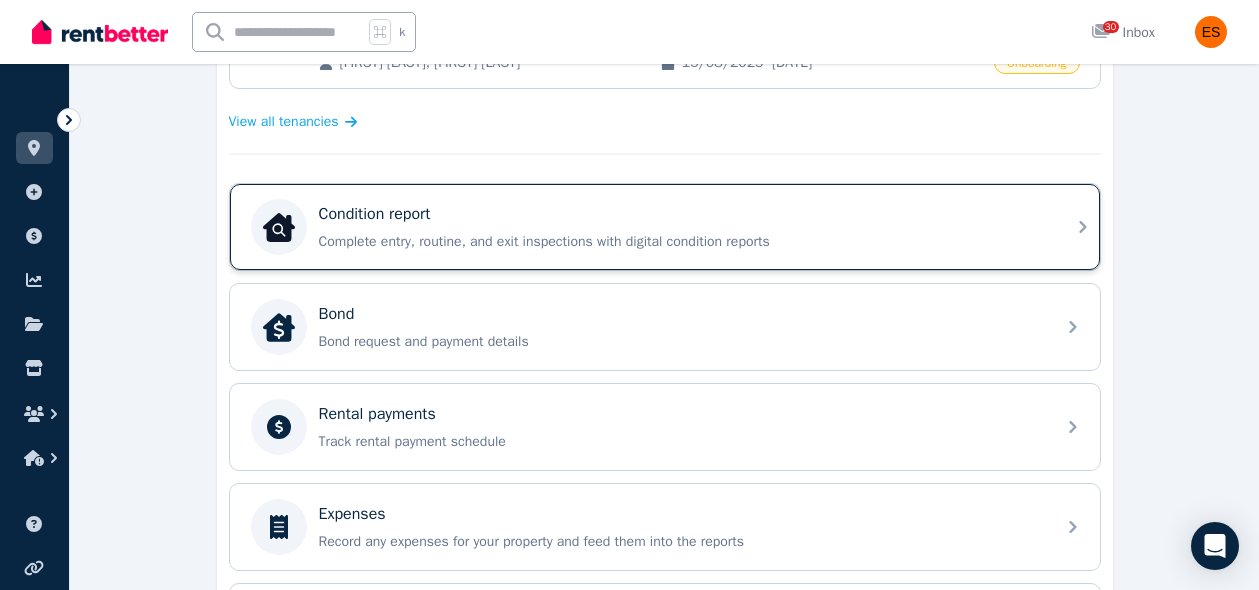 click on "Complete entry, routine, and exit inspections with digital condition reports" at bounding box center [681, 242] 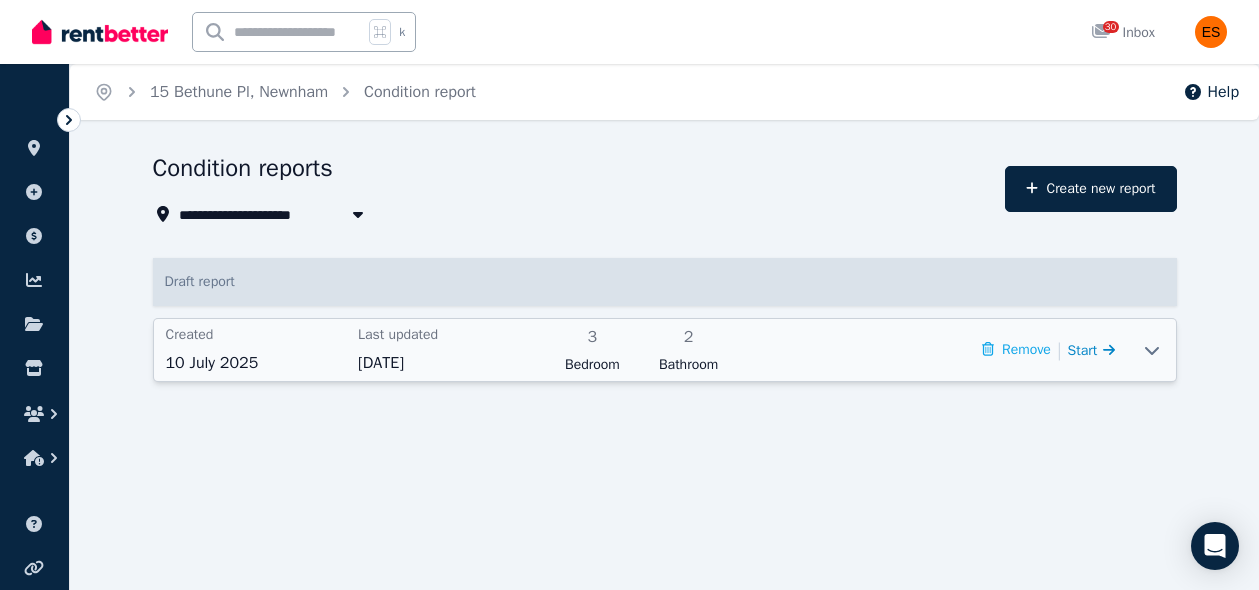 click on "Start" at bounding box center [1083, 350] 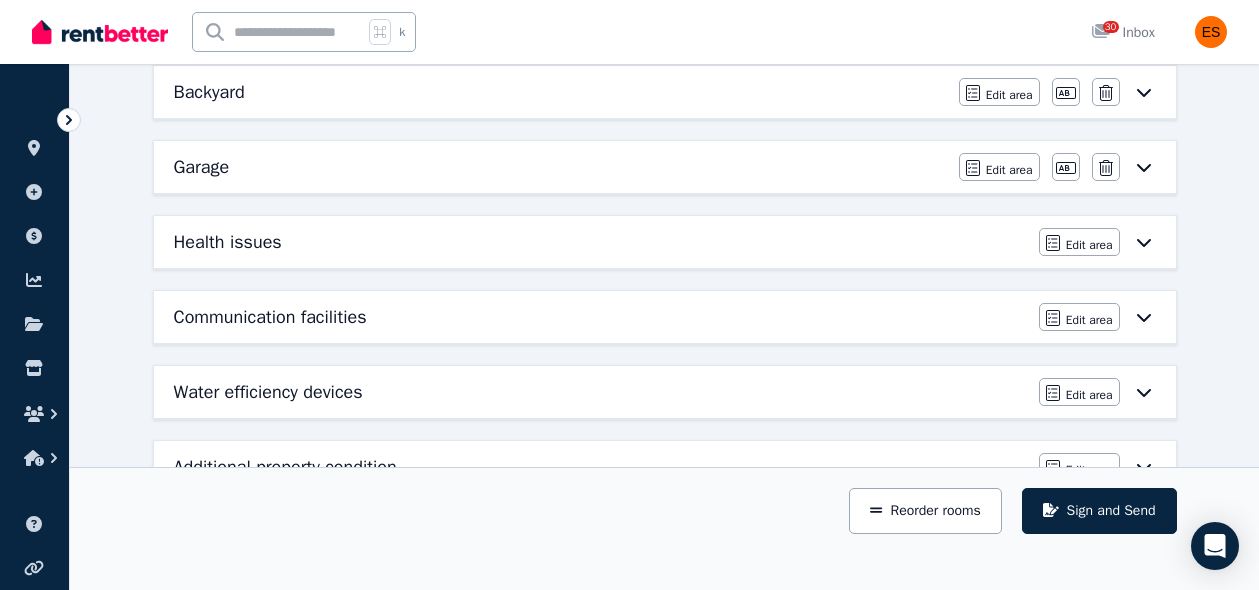 scroll, scrollTop: 1178, scrollLeft: 0, axis: vertical 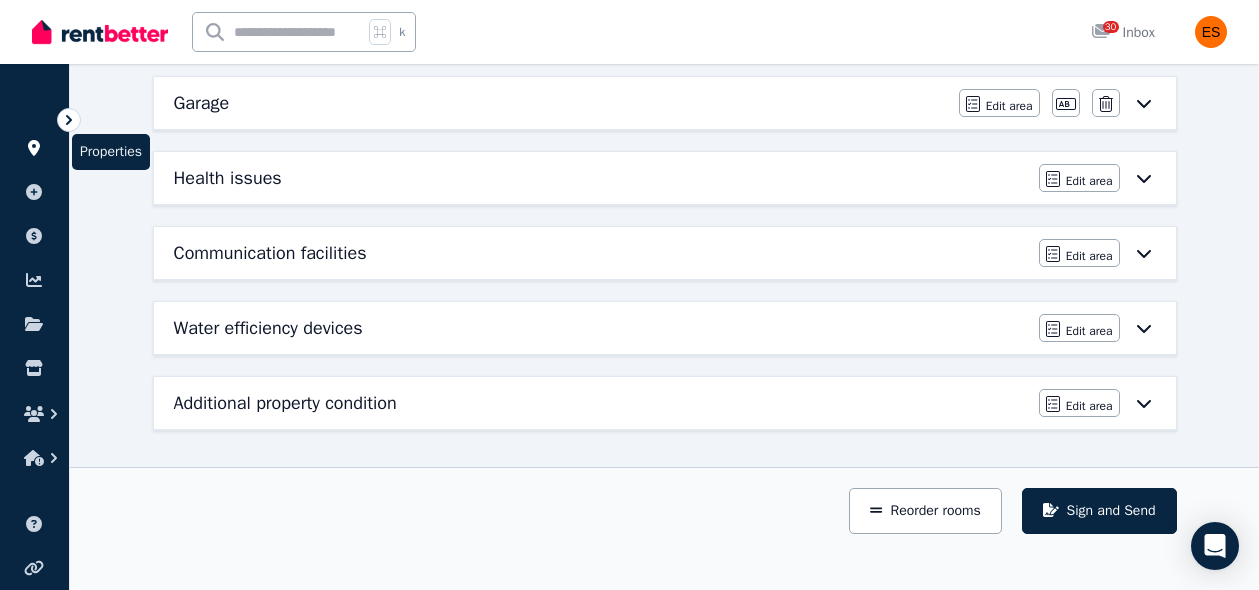 click at bounding box center [34, 148] 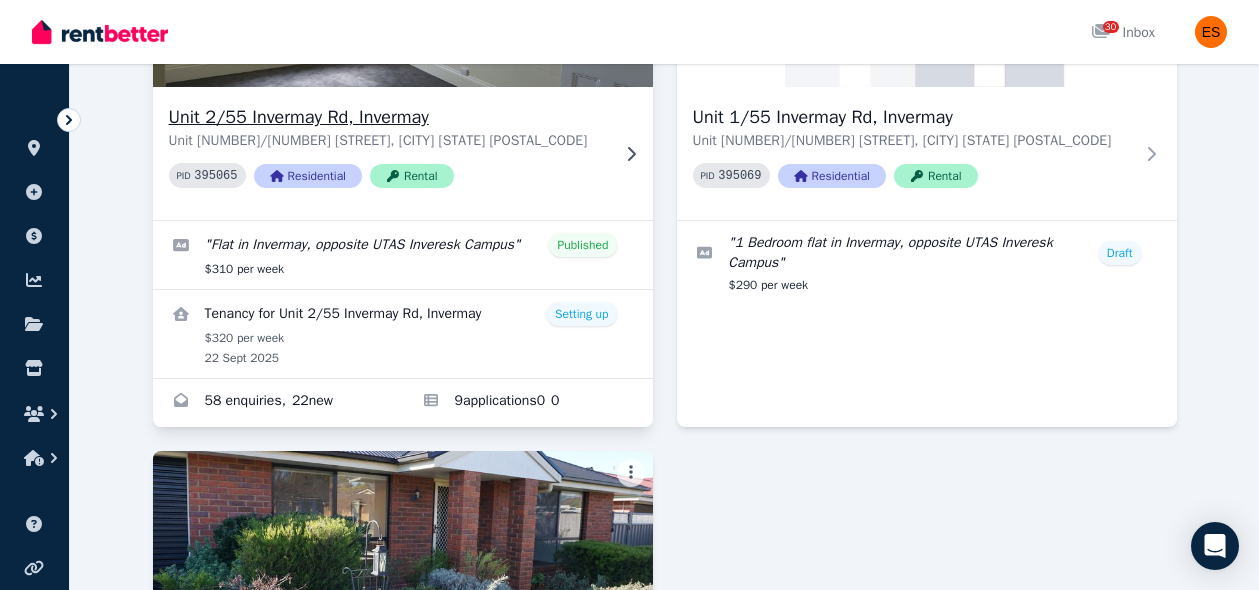 scroll, scrollTop: 0, scrollLeft: 0, axis: both 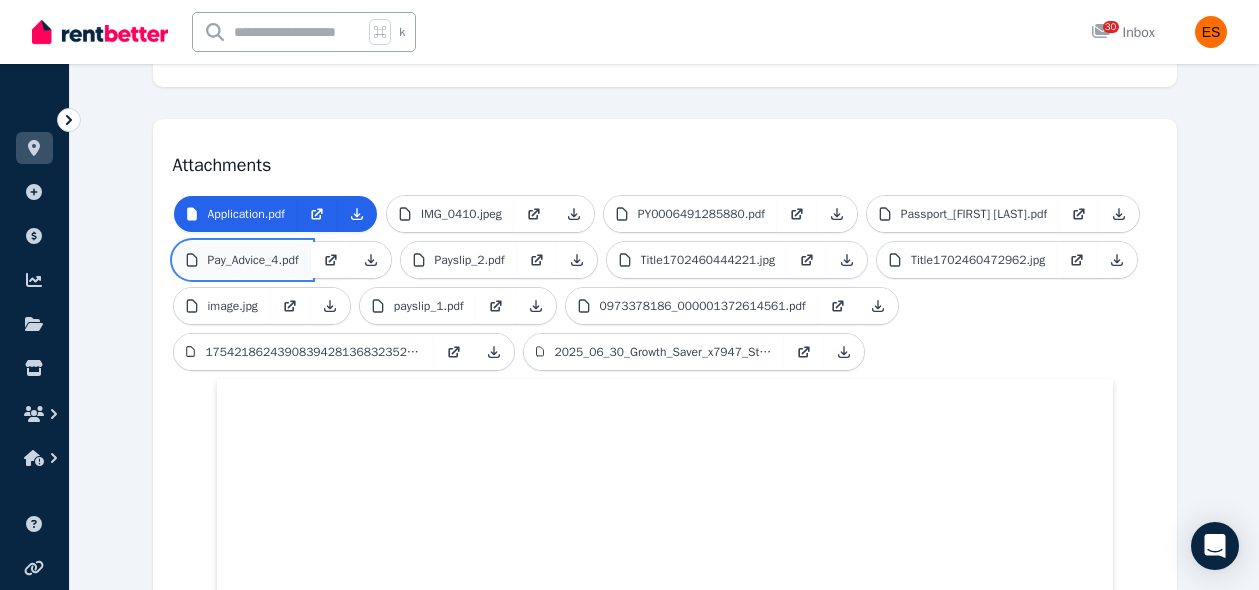 click on "Pay_Advice_4.pdf" at bounding box center (253, 260) 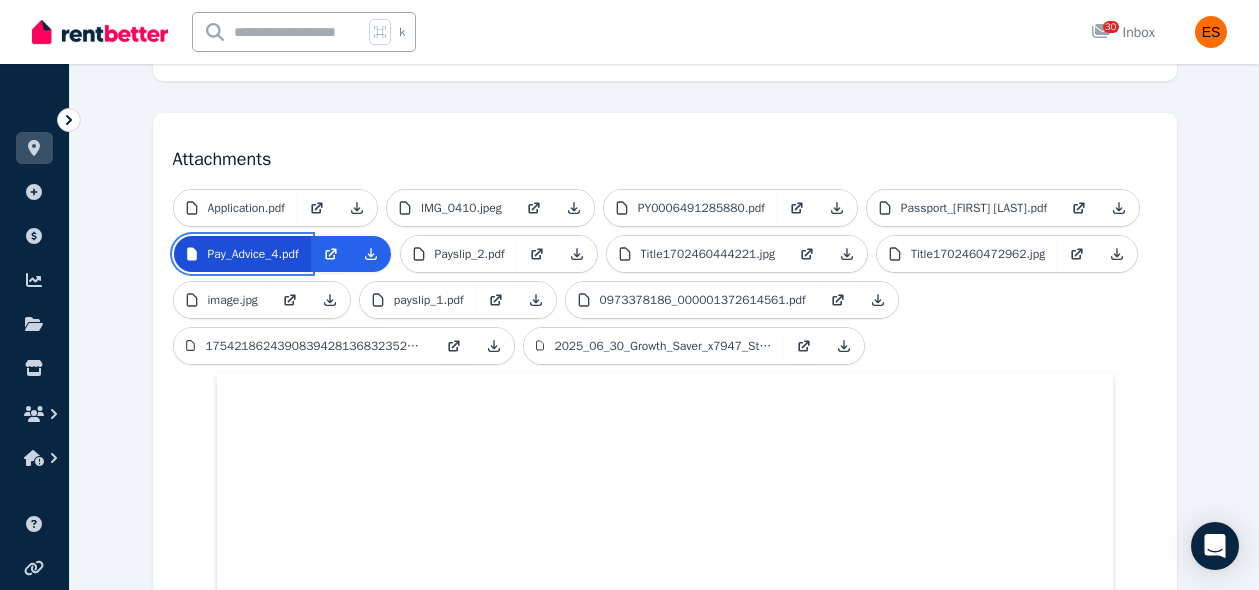 scroll, scrollTop: 480, scrollLeft: 0, axis: vertical 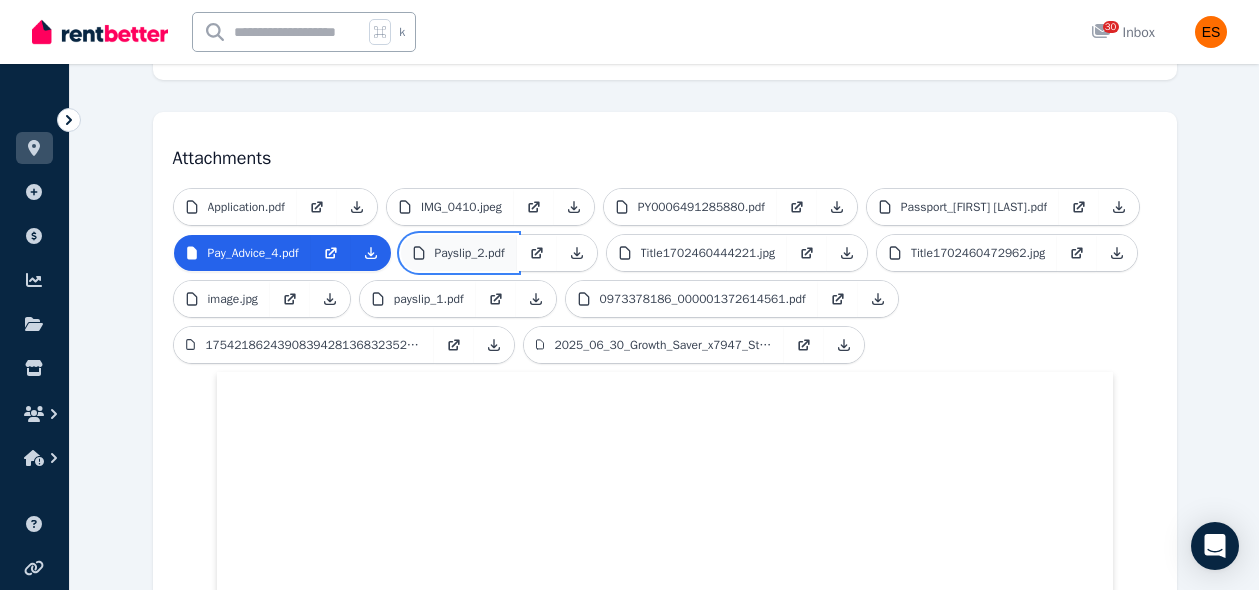 click on "Payslip_2.pdf" at bounding box center (470, 253) 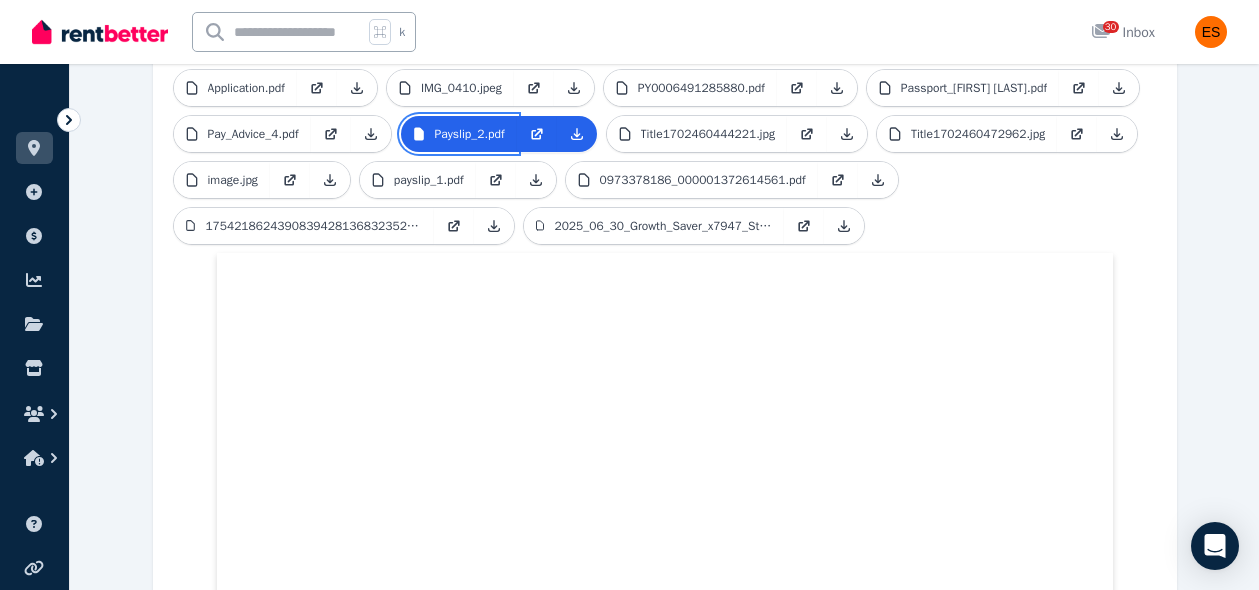 scroll, scrollTop: 572, scrollLeft: 0, axis: vertical 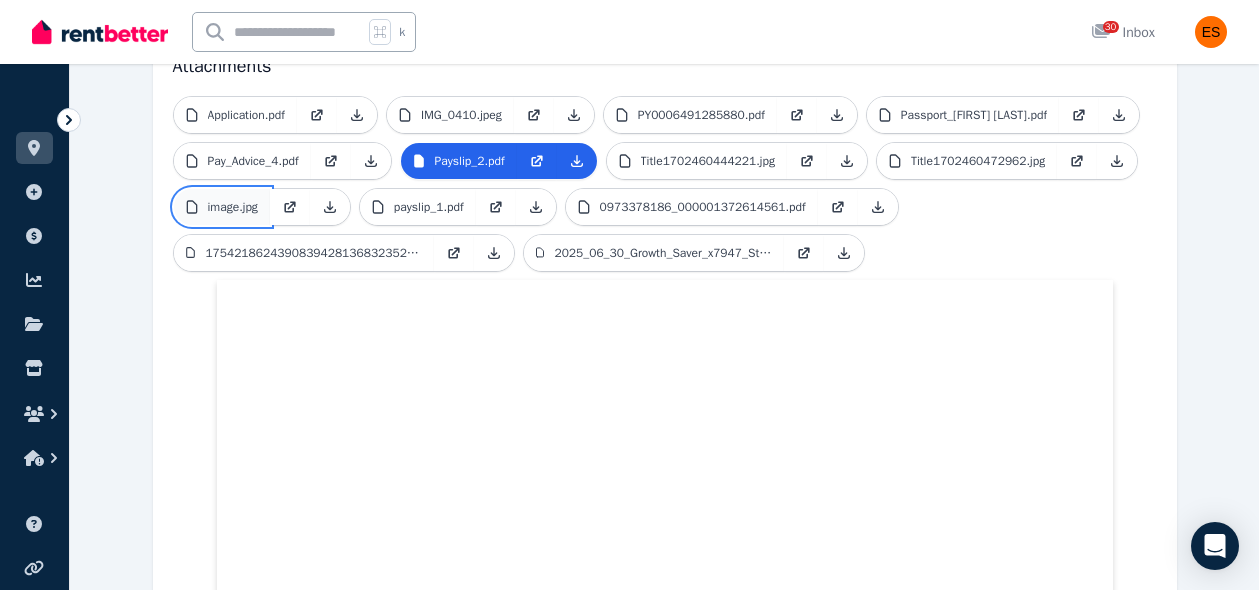 click on "image.jpg" at bounding box center [233, 207] 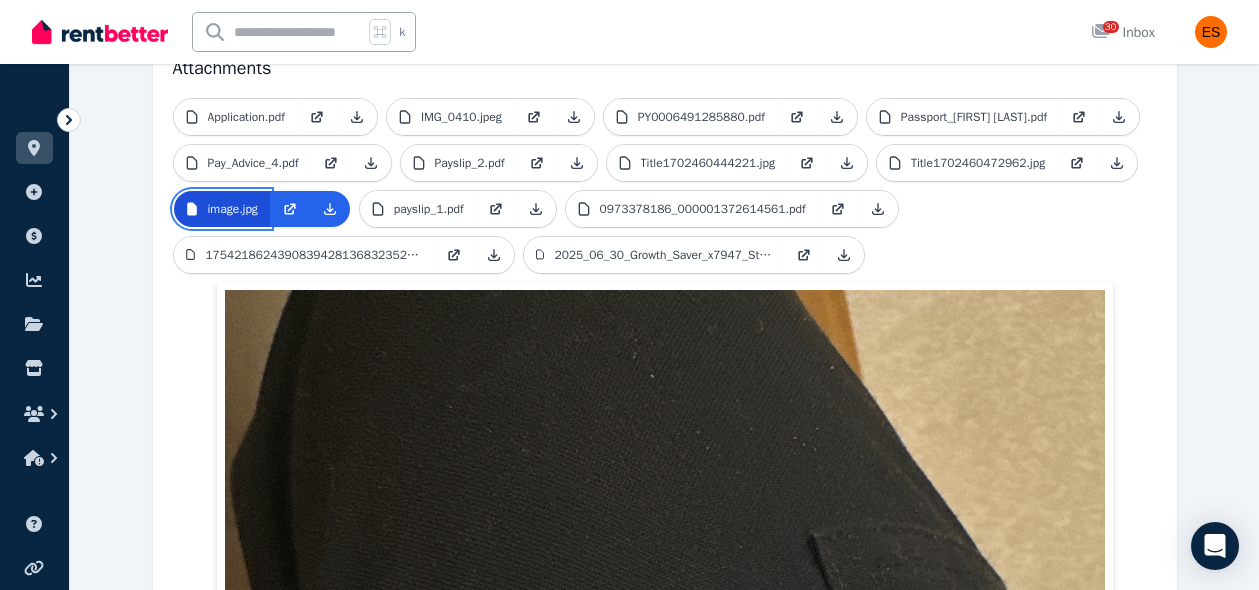 scroll, scrollTop: 569, scrollLeft: 0, axis: vertical 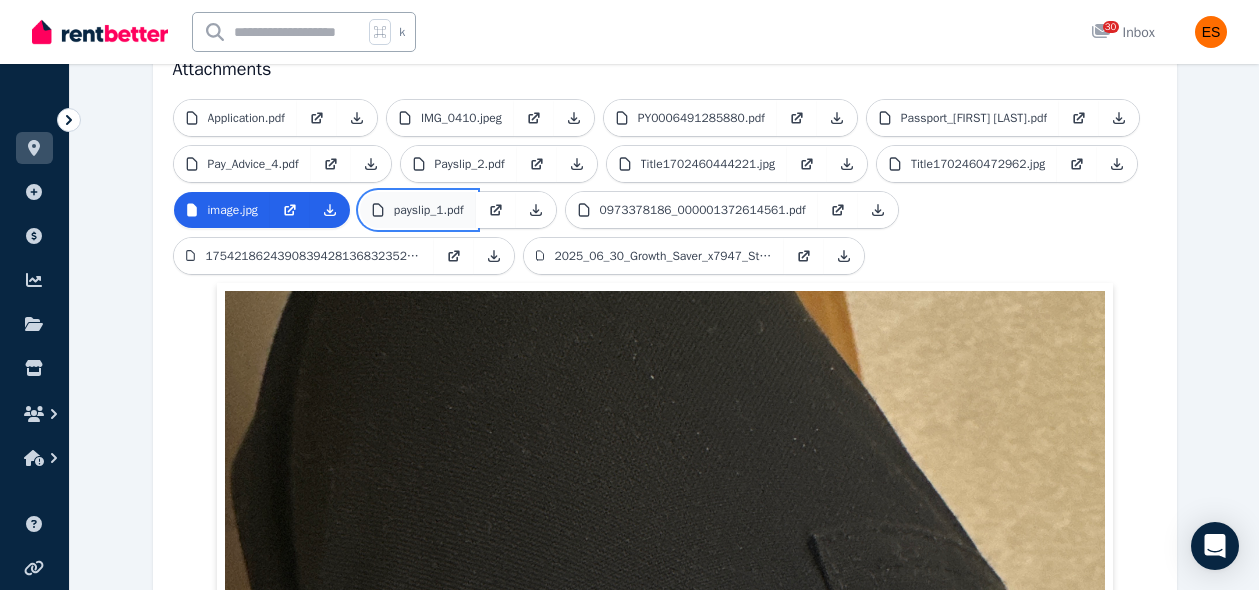 click on "payslip_1.pdf" at bounding box center (418, 210) 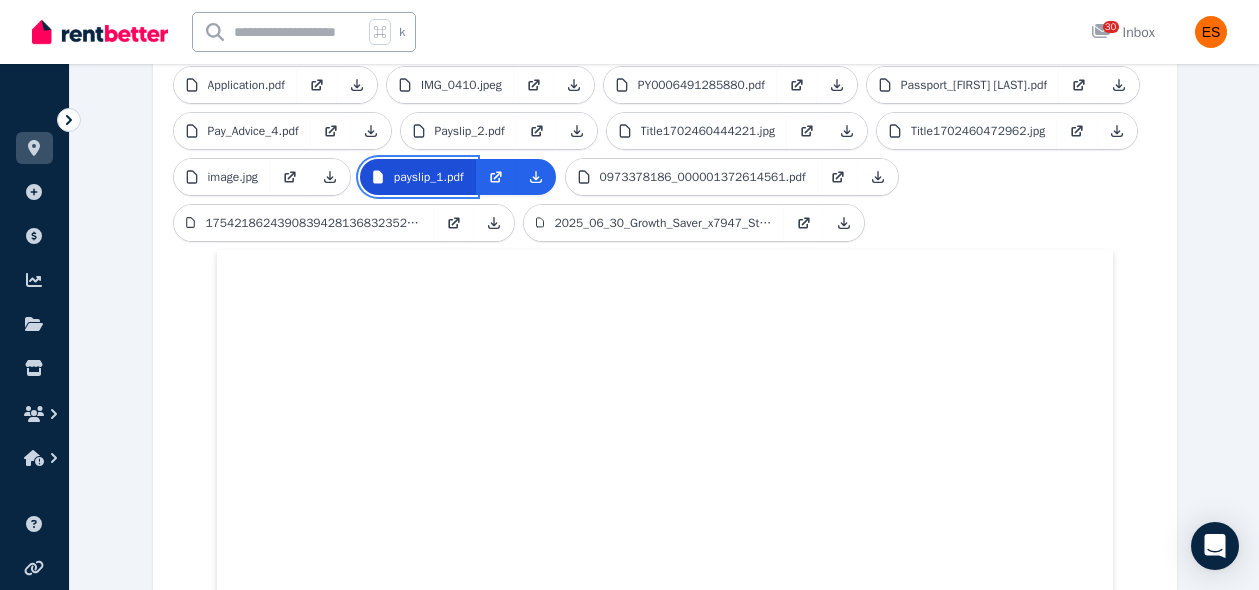 scroll, scrollTop: 598, scrollLeft: 0, axis: vertical 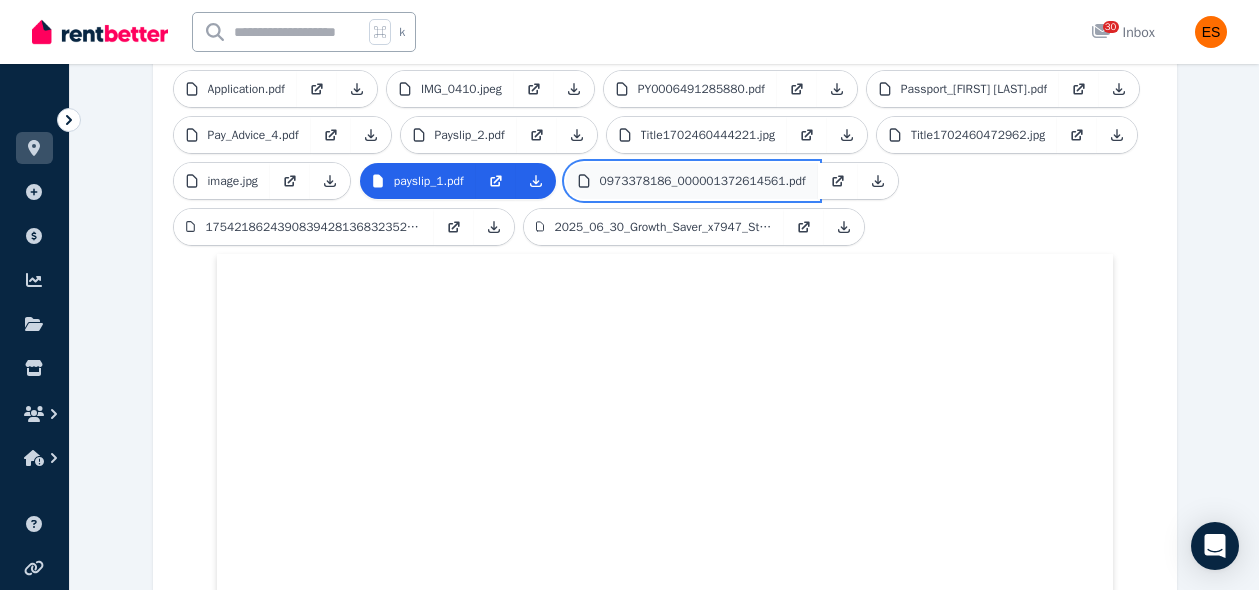 click on "0973378186_000001372614561.pdf" at bounding box center (703, 181) 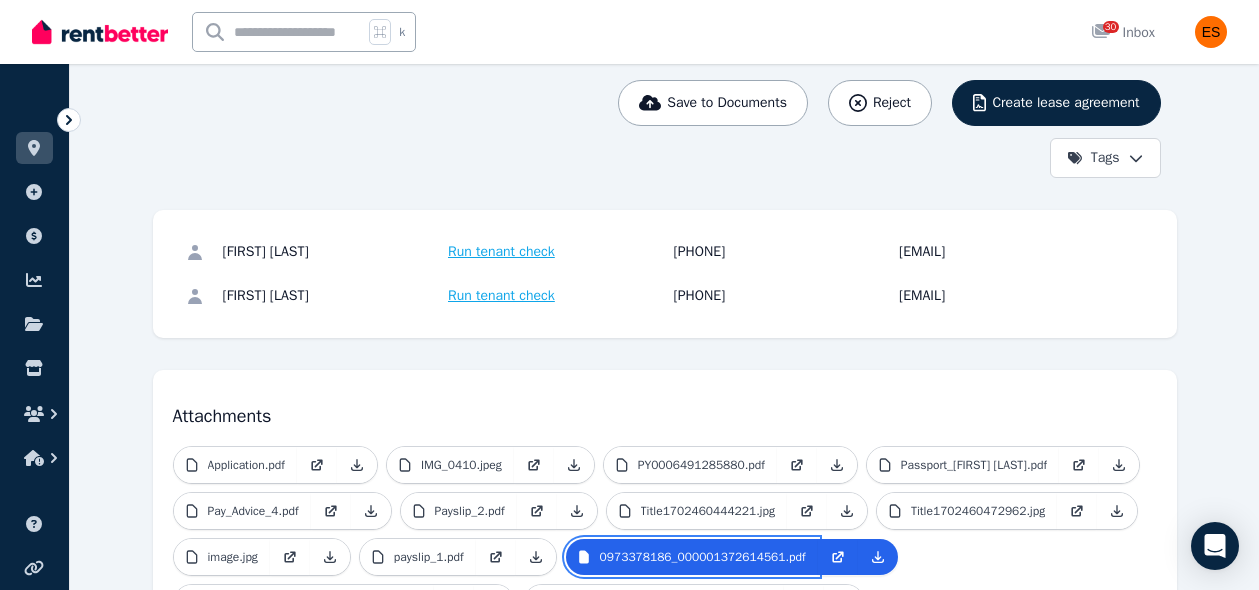 scroll, scrollTop: 435, scrollLeft: 0, axis: vertical 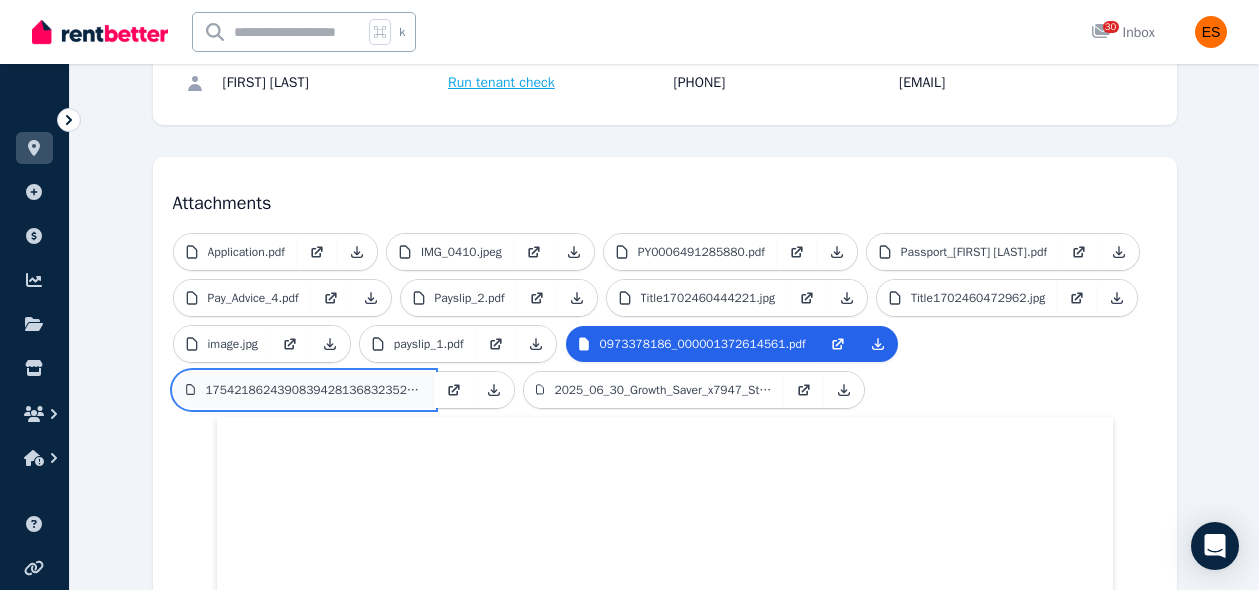 click on "17542186243908394281368323528898.jpg" at bounding box center [313, 390] 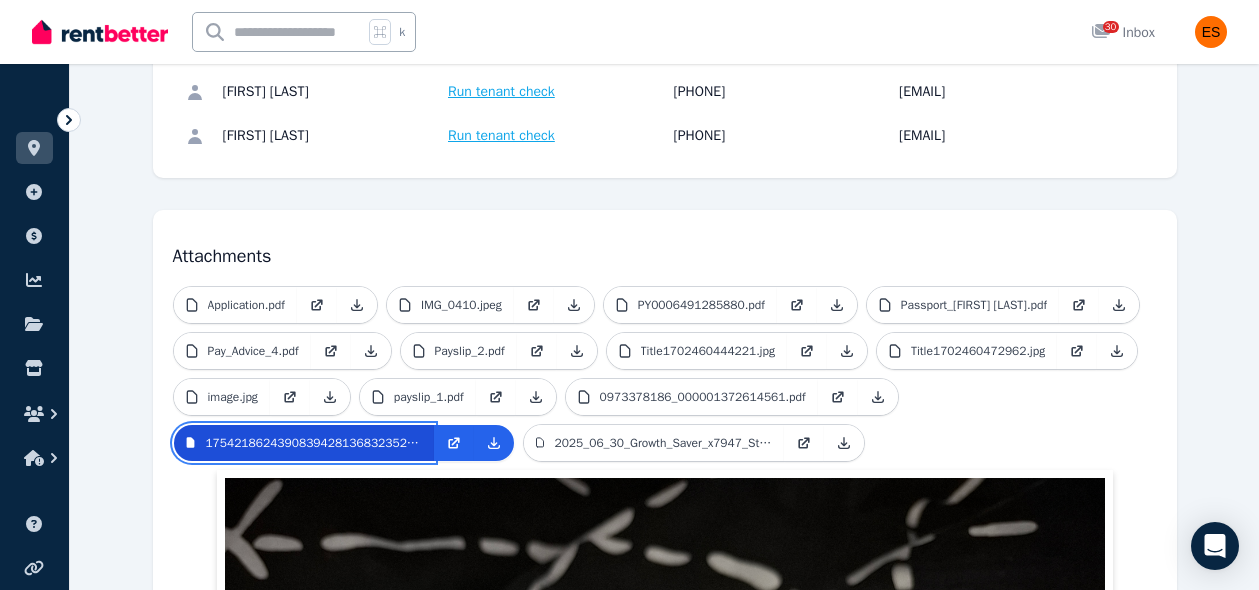 scroll, scrollTop: 396, scrollLeft: 0, axis: vertical 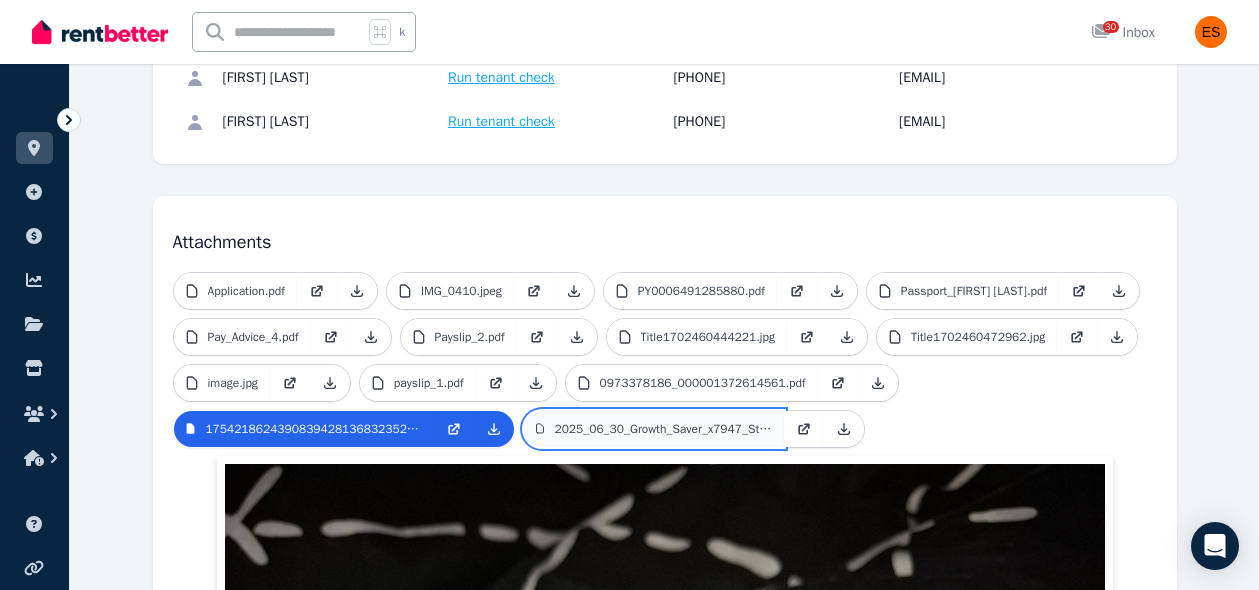 click on "2025_06_30_Growth_Saver_x7947_Statement.pdf" at bounding box center (662, 429) 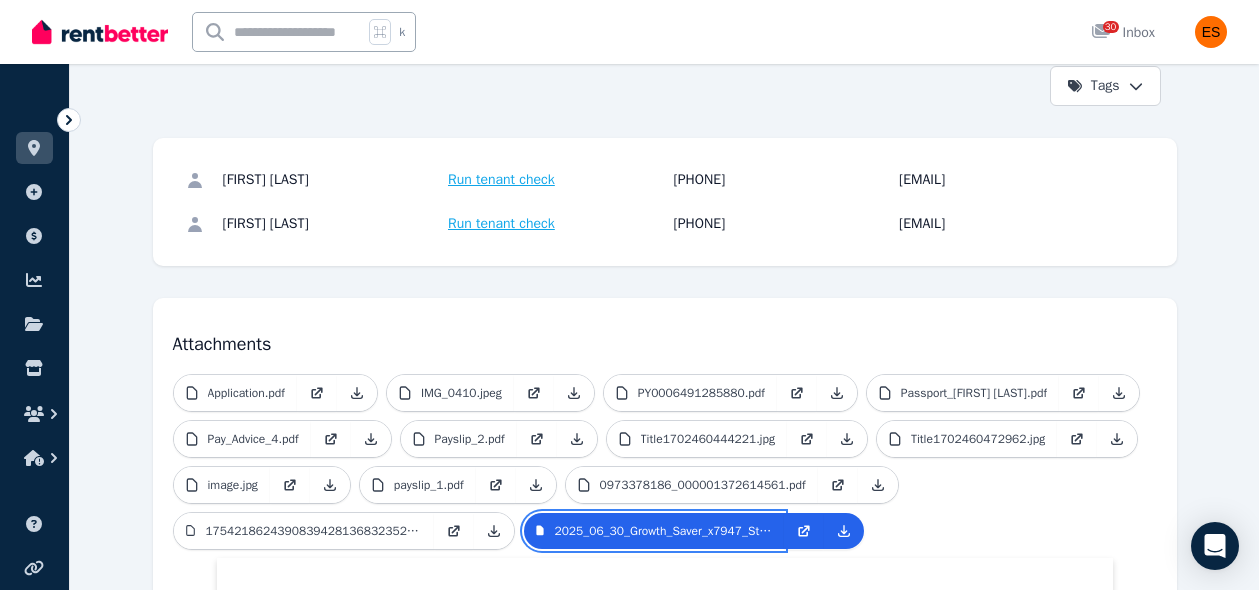 scroll, scrollTop: 297, scrollLeft: 0, axis: vertical 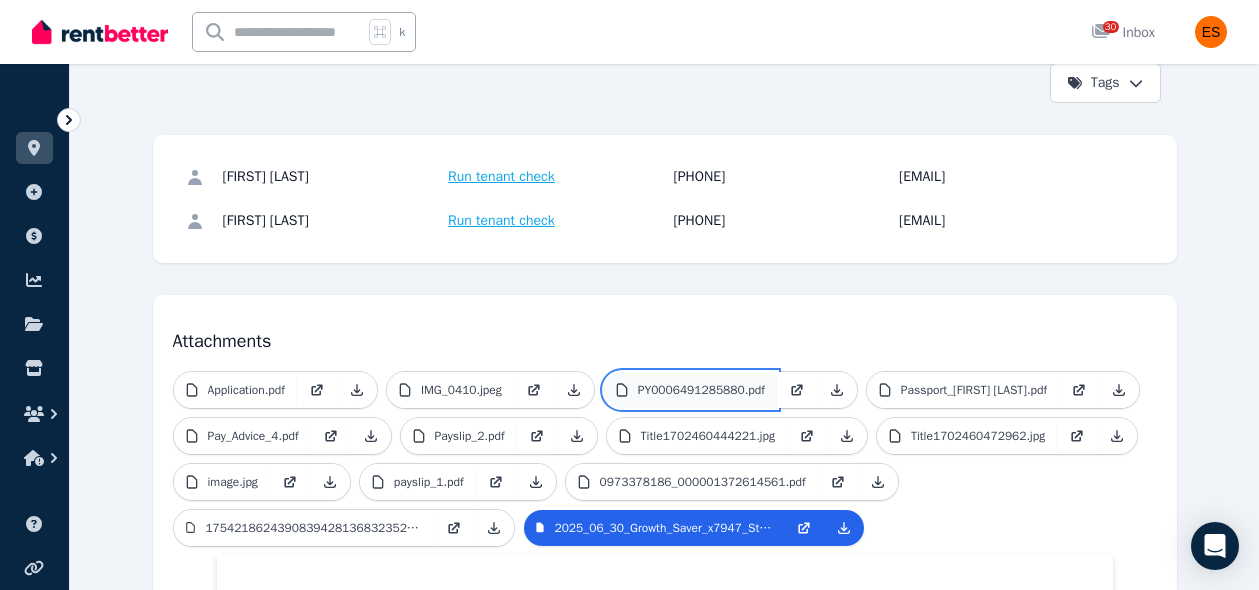 click on "PY0006491285880.pdf" at bounding box center (690, 390) 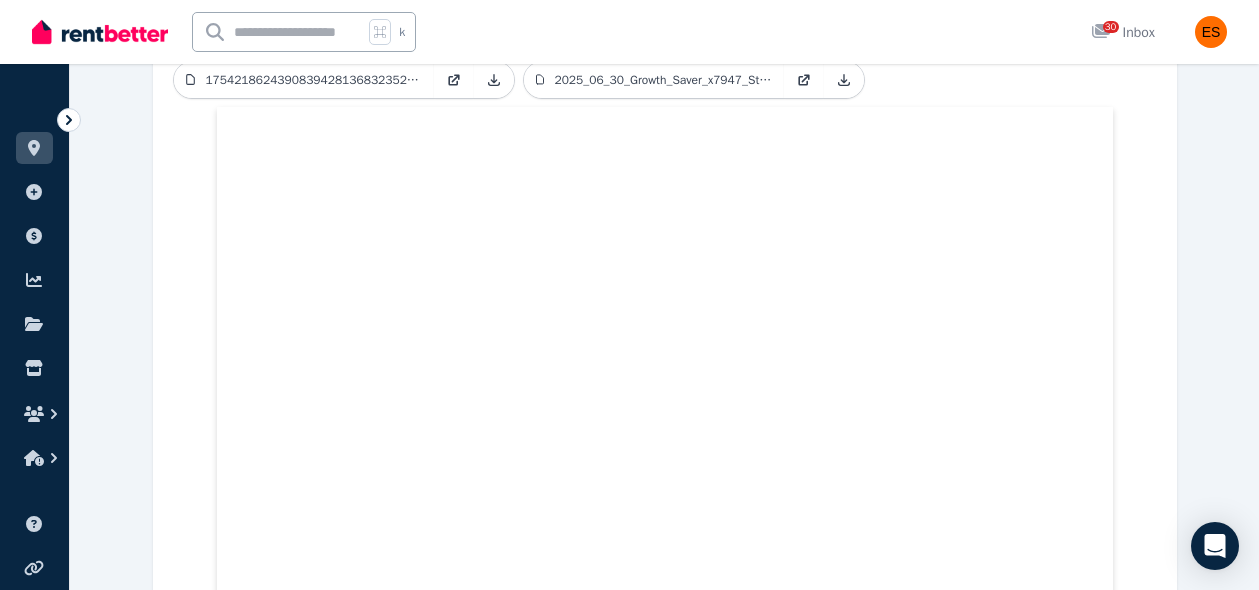 scroll, scrollTop: 0, scrollLeft: 0, axis: both 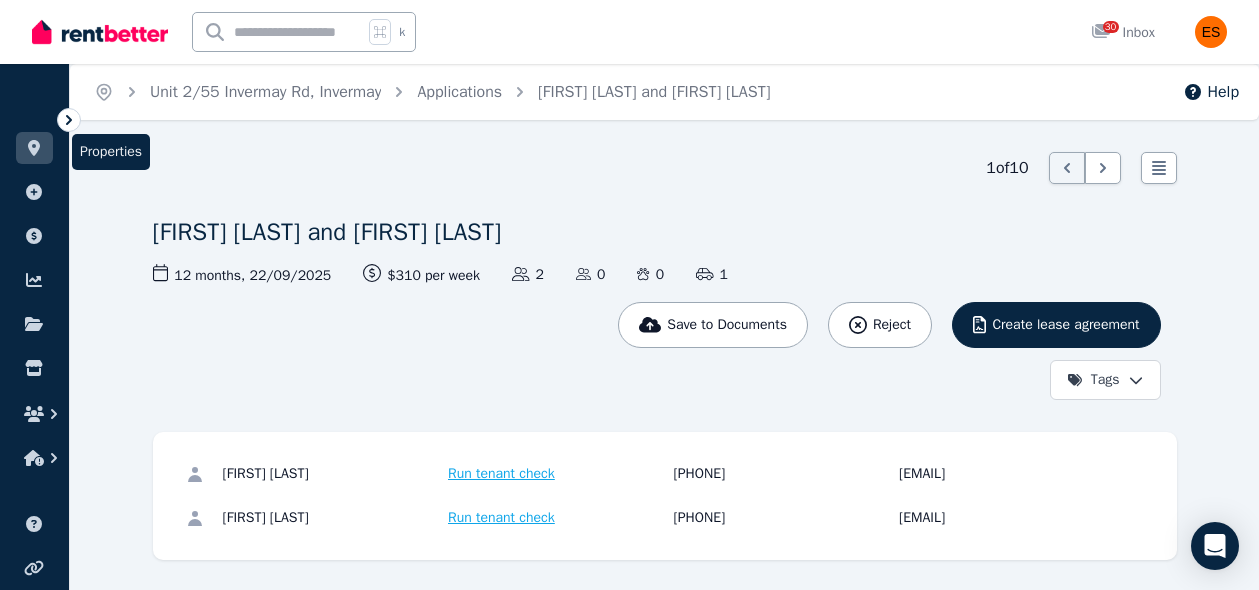 click 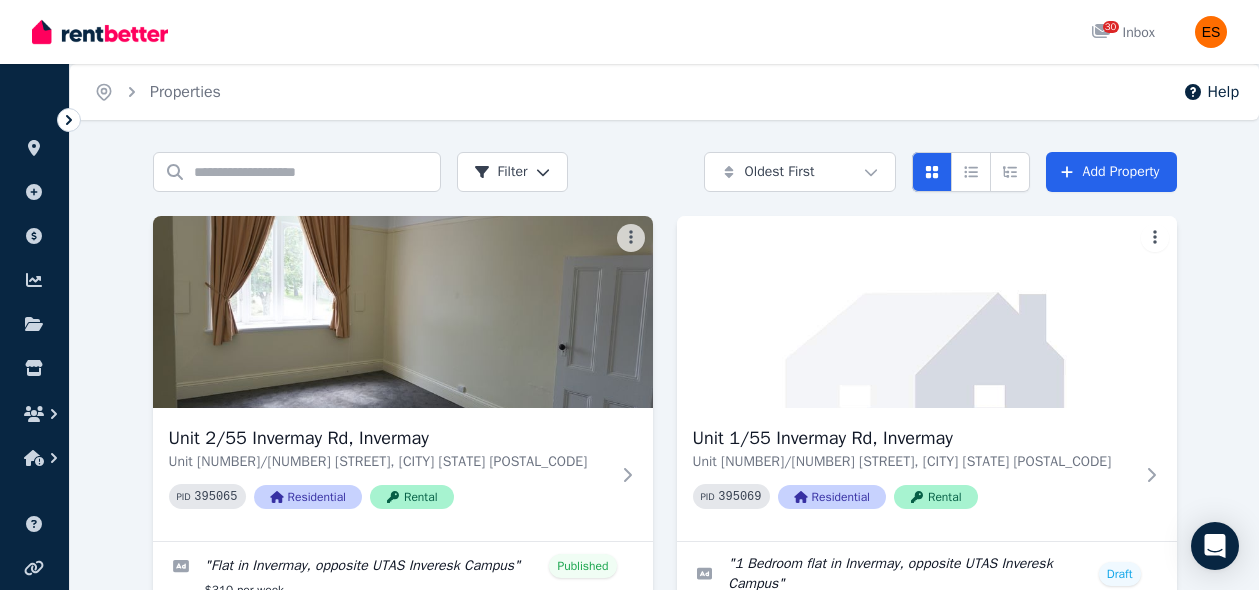 scroll, scrollTop: 441, scrollLeft: 0, axis: vertical 